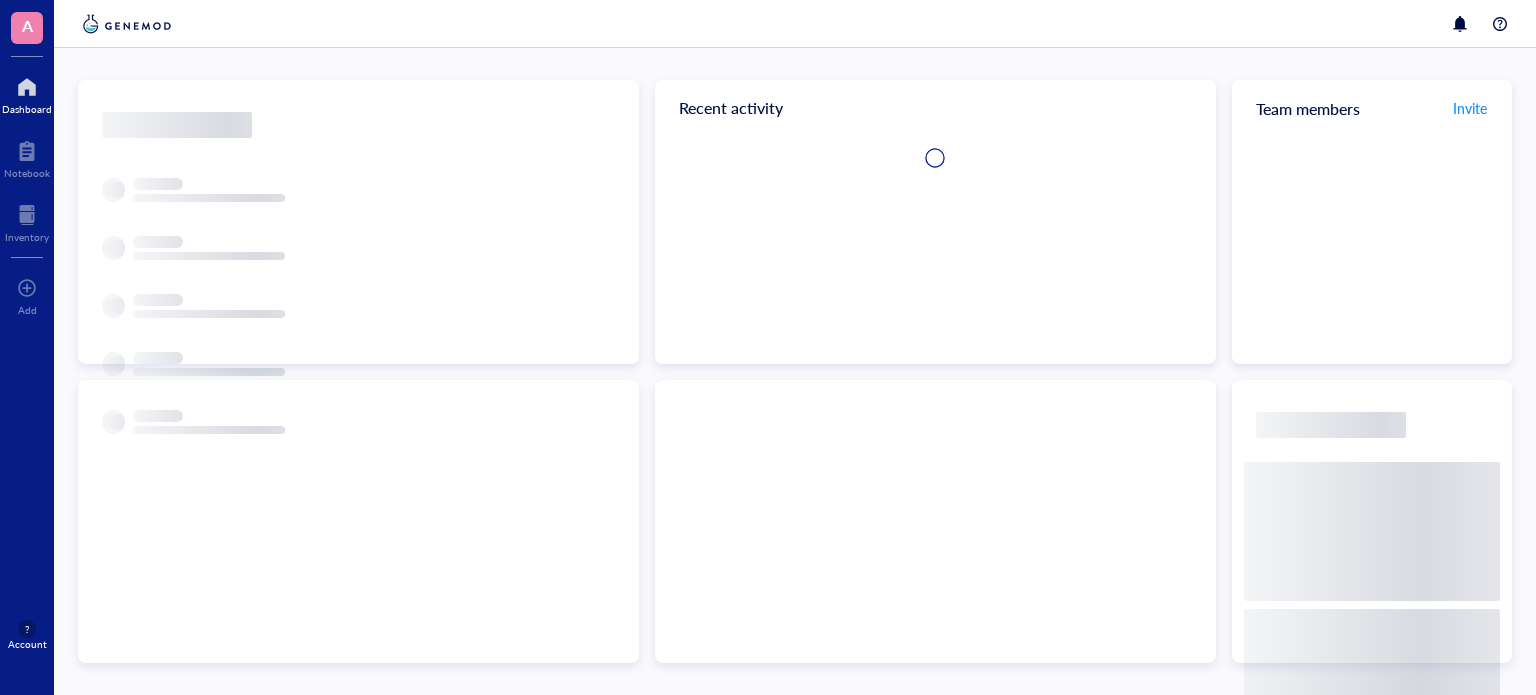 scroll, scrollTop: 0, scrollLeft: 0, axis: both 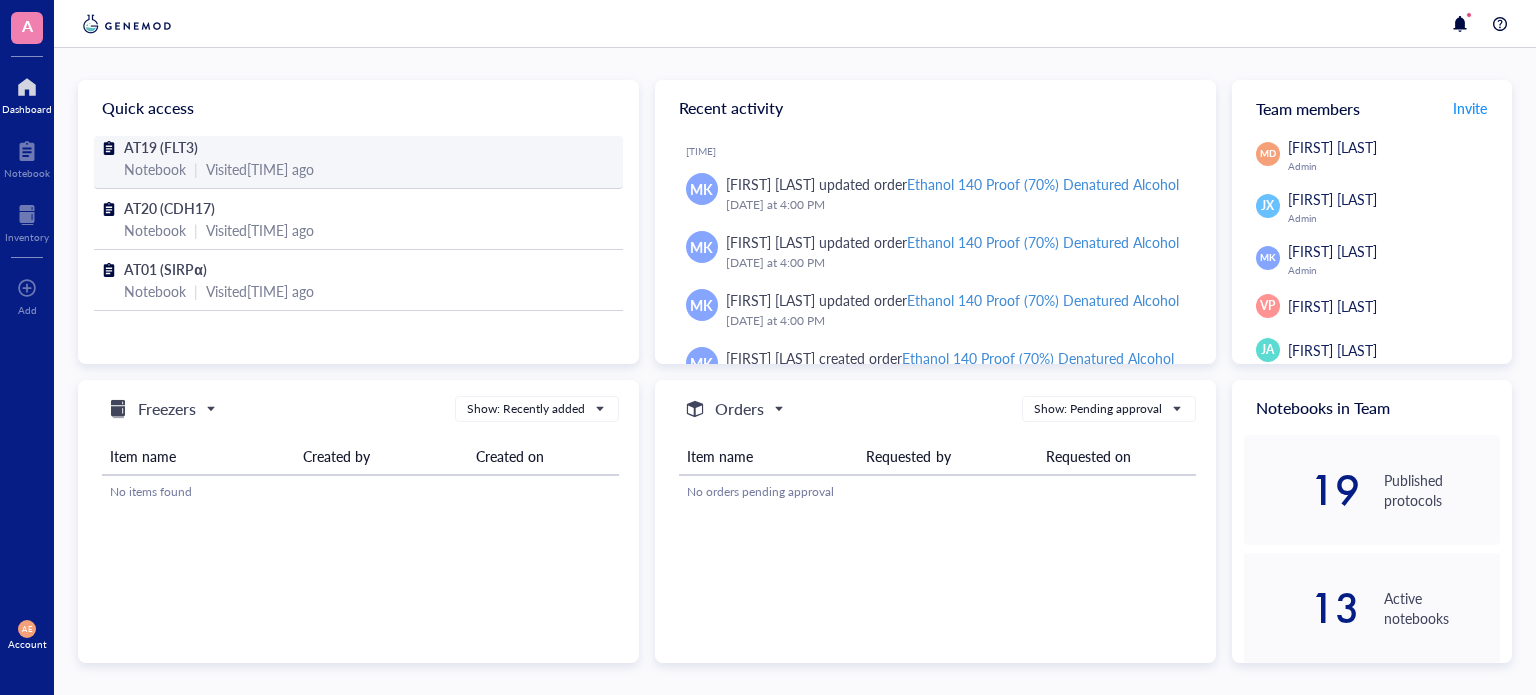 click on "AT19 (FLT3)" at bounding box center (161, 147) 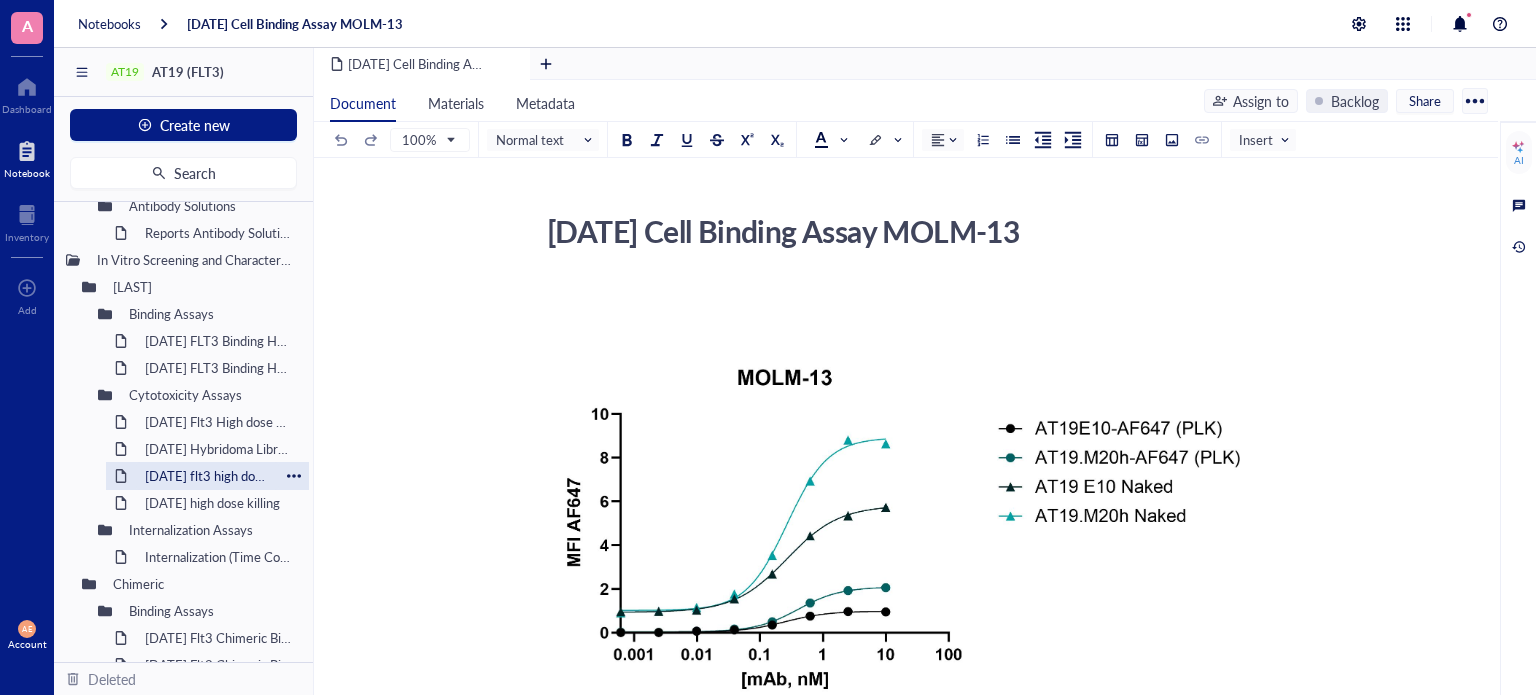 scroll, scrollTop: 500, scrollLeft: 0, axis: vertical 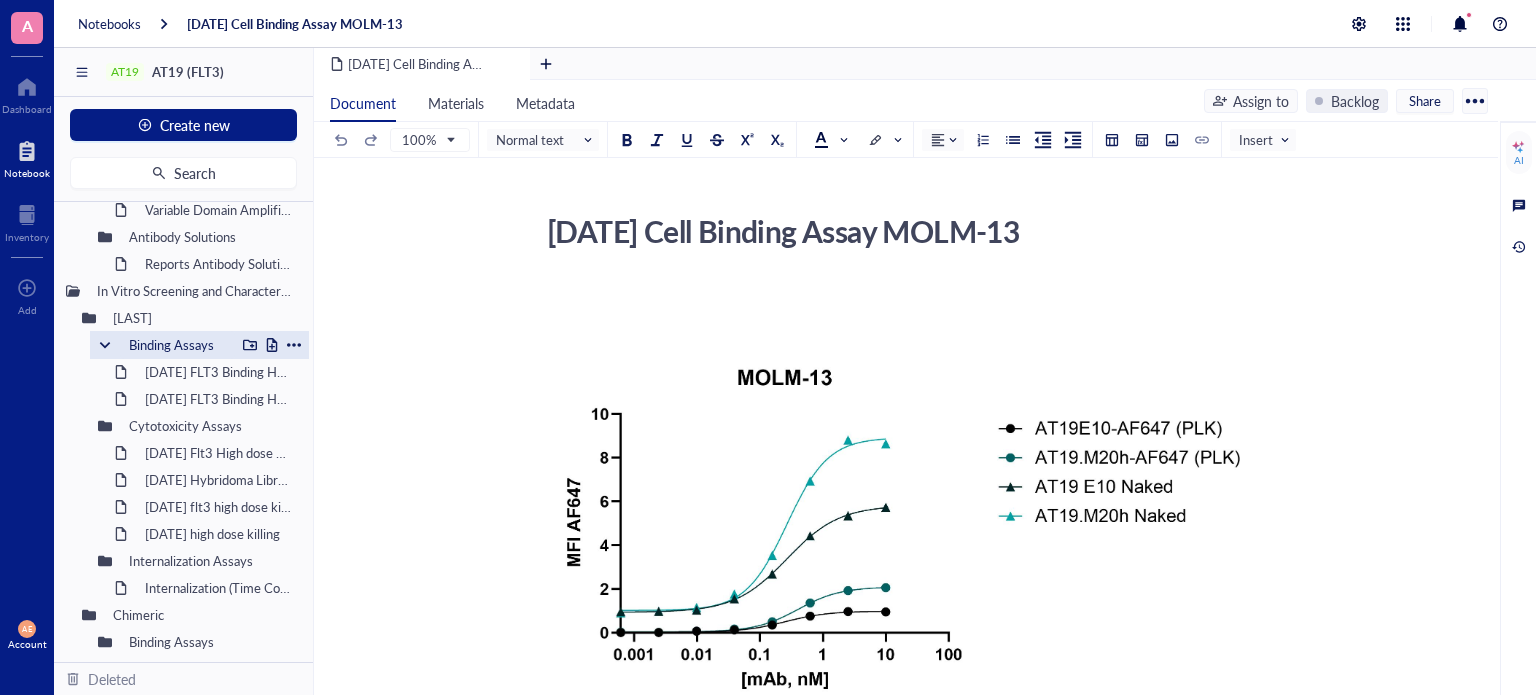 click on "Binding Assays" at bounding box center [177, 345] 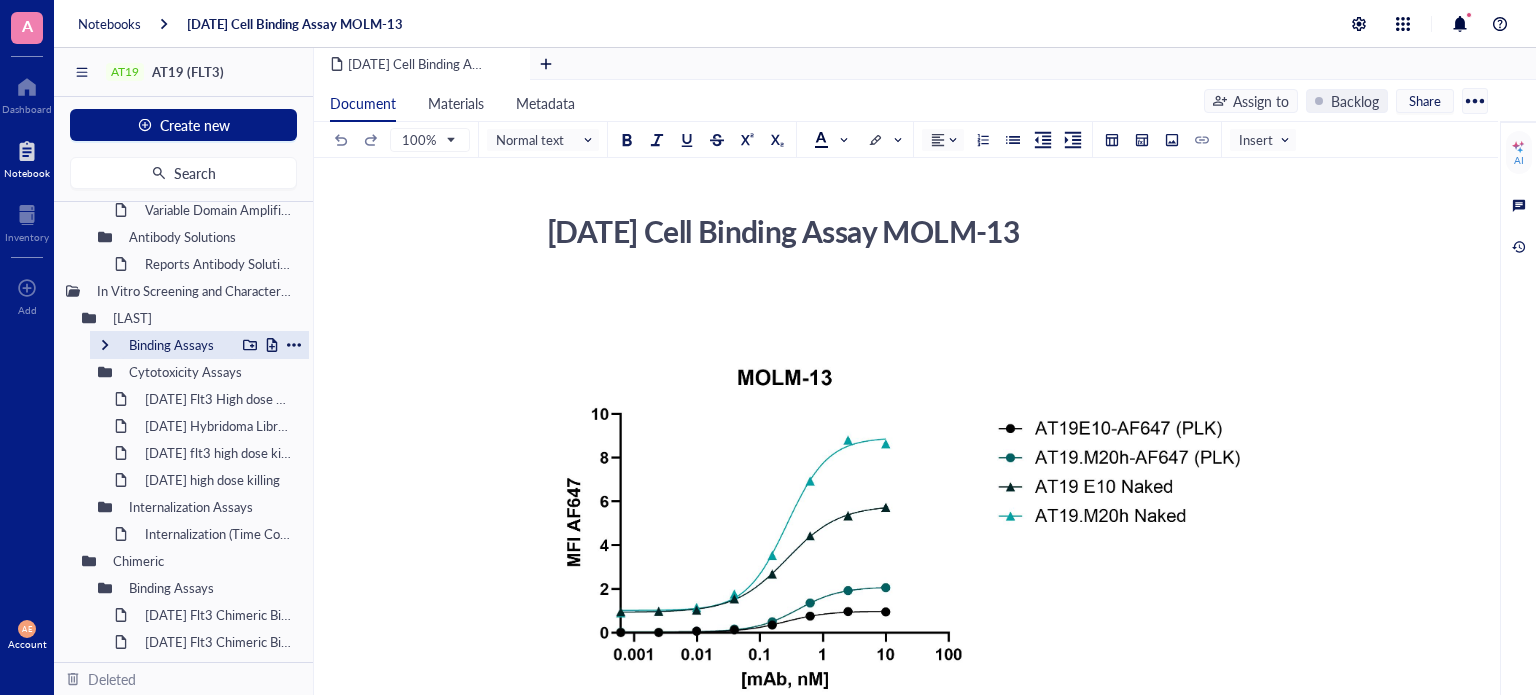 click on "Binding Assays" at bounding box center [177, 345] 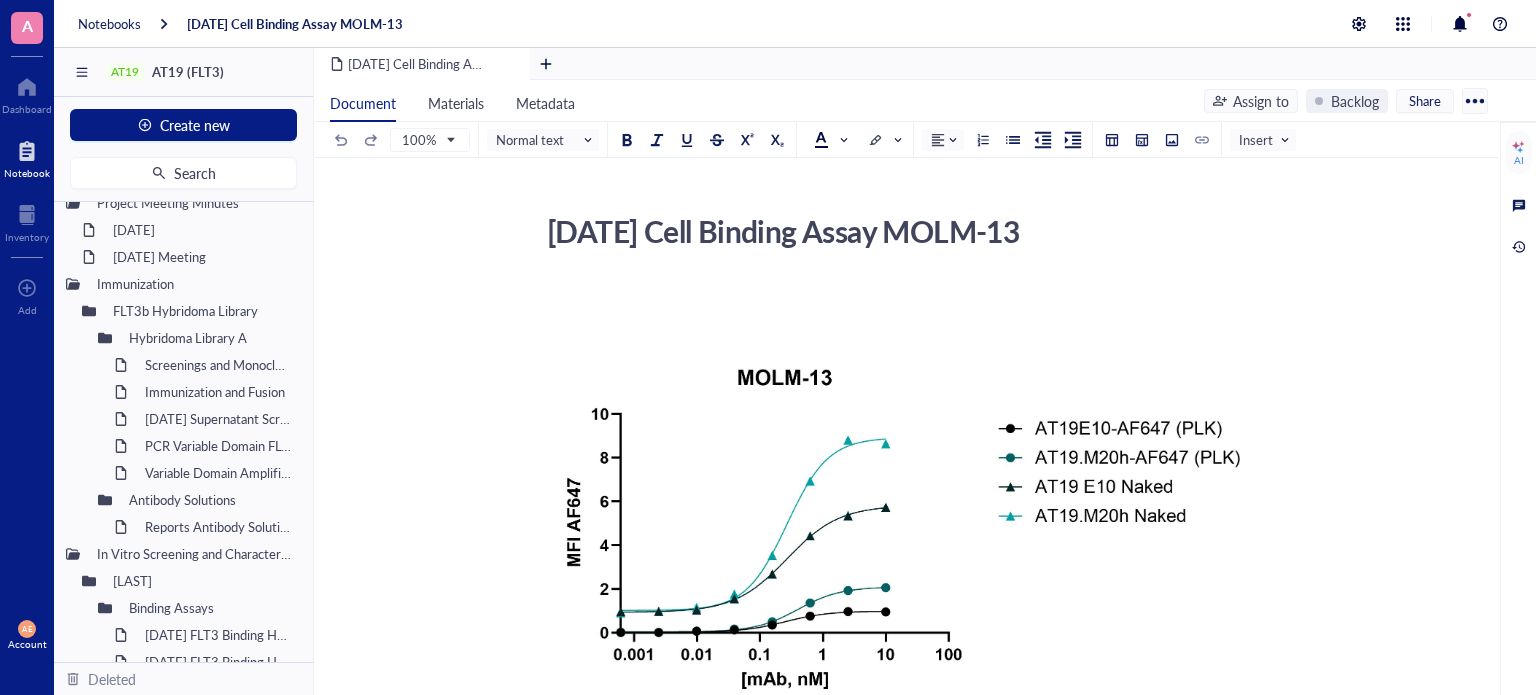 scroll, scrollTop: 0, scrollLeft: 0, axis: both 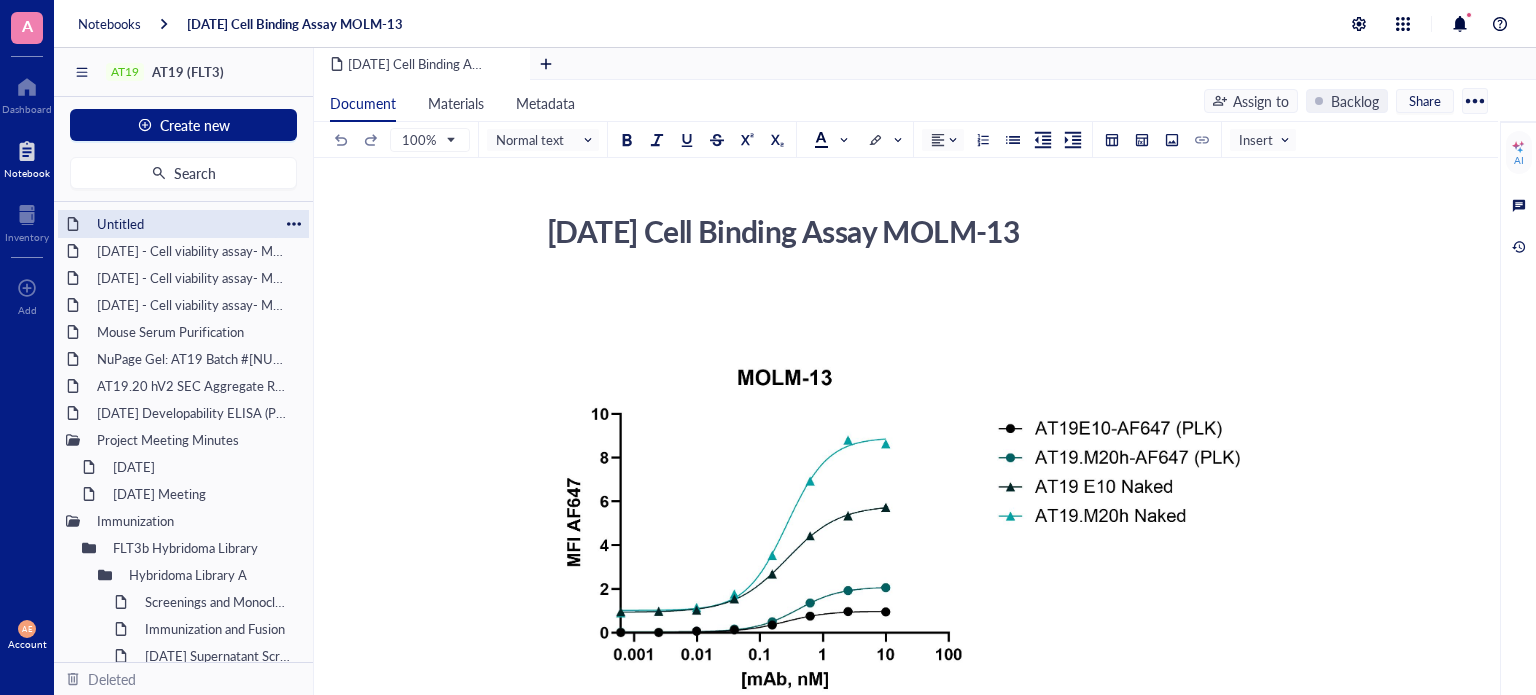 click on "Untitled" at bounding box center [183, 224] 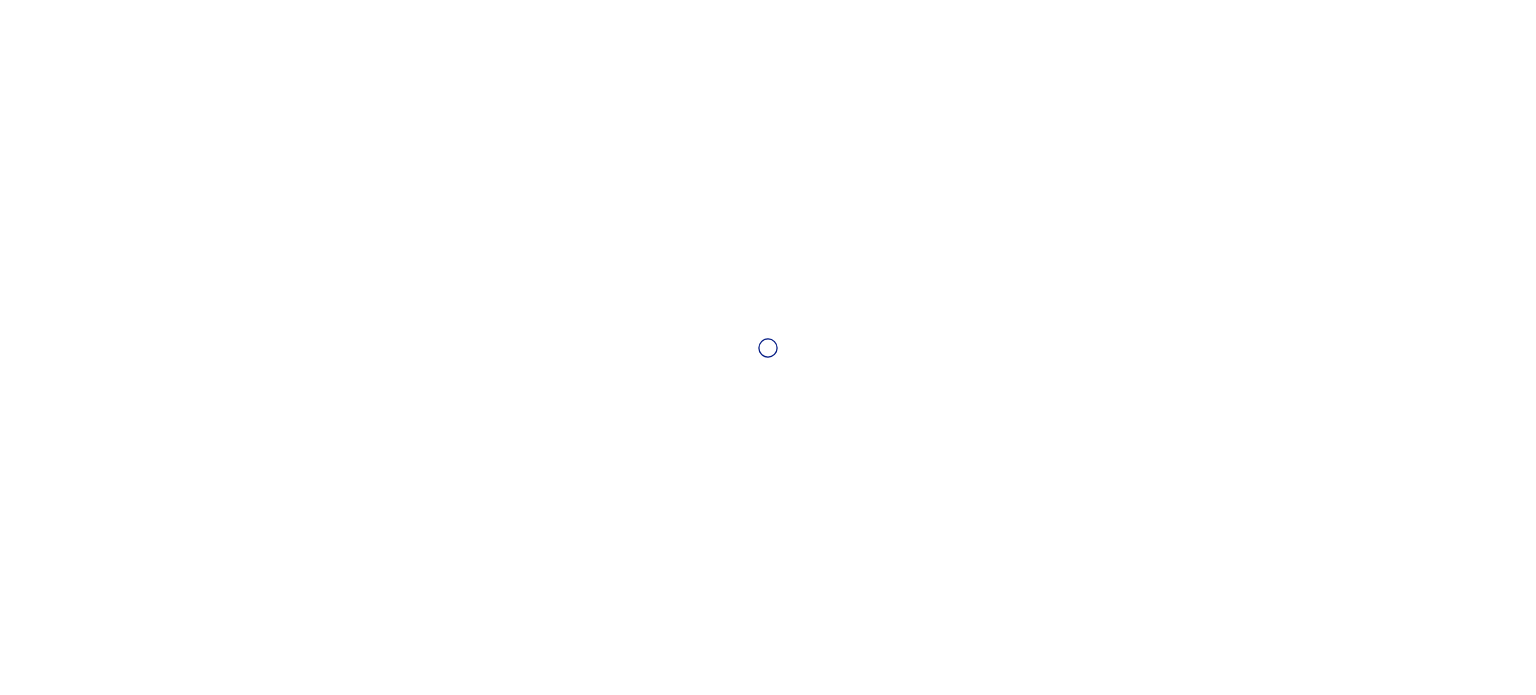 scroll, scrollTop: 0, scrollLeft: 0, axis: both 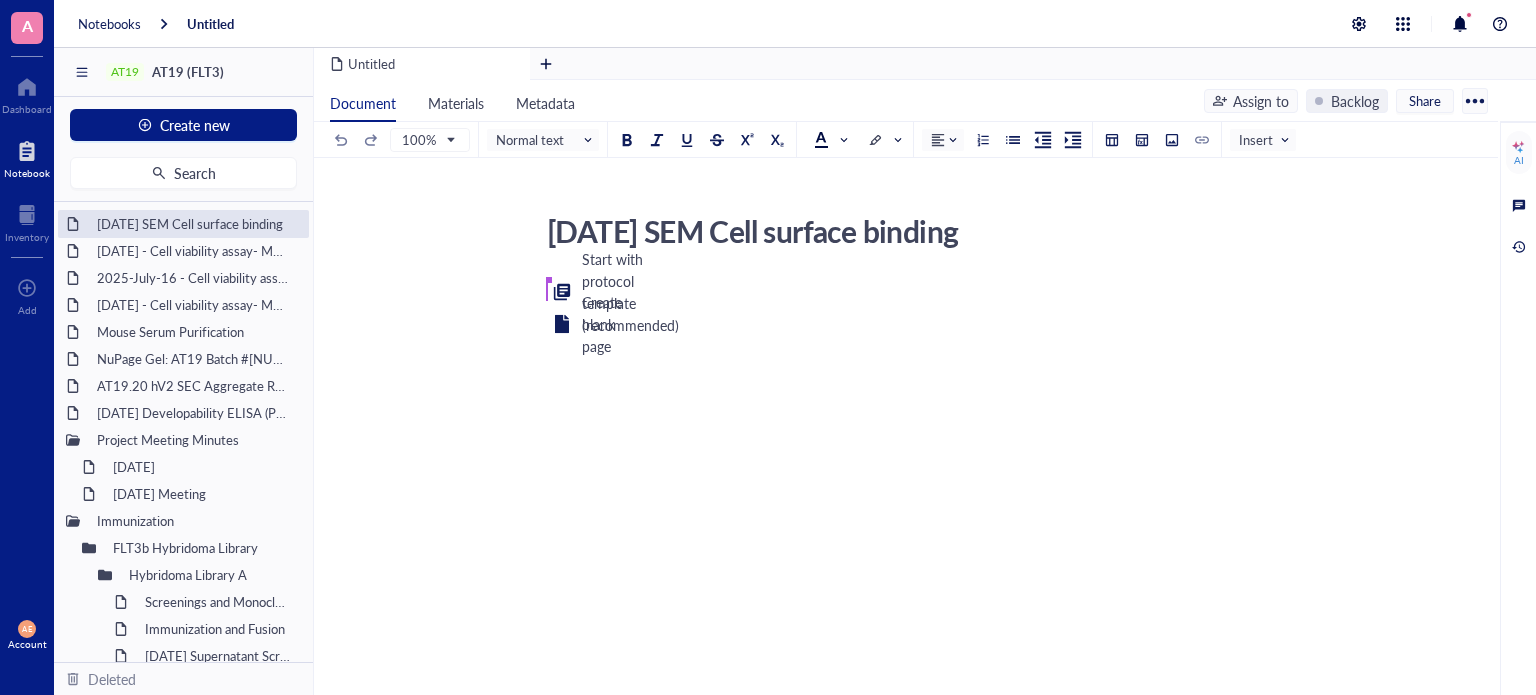 click on "JULY-29-2025 SEM Cell surface binding JULY-29-2025 SEM Cell surface binding Sareh Seyedi Start with protocol template (recommended) Create blank page   ﻿" at bounding box center (902, 436) 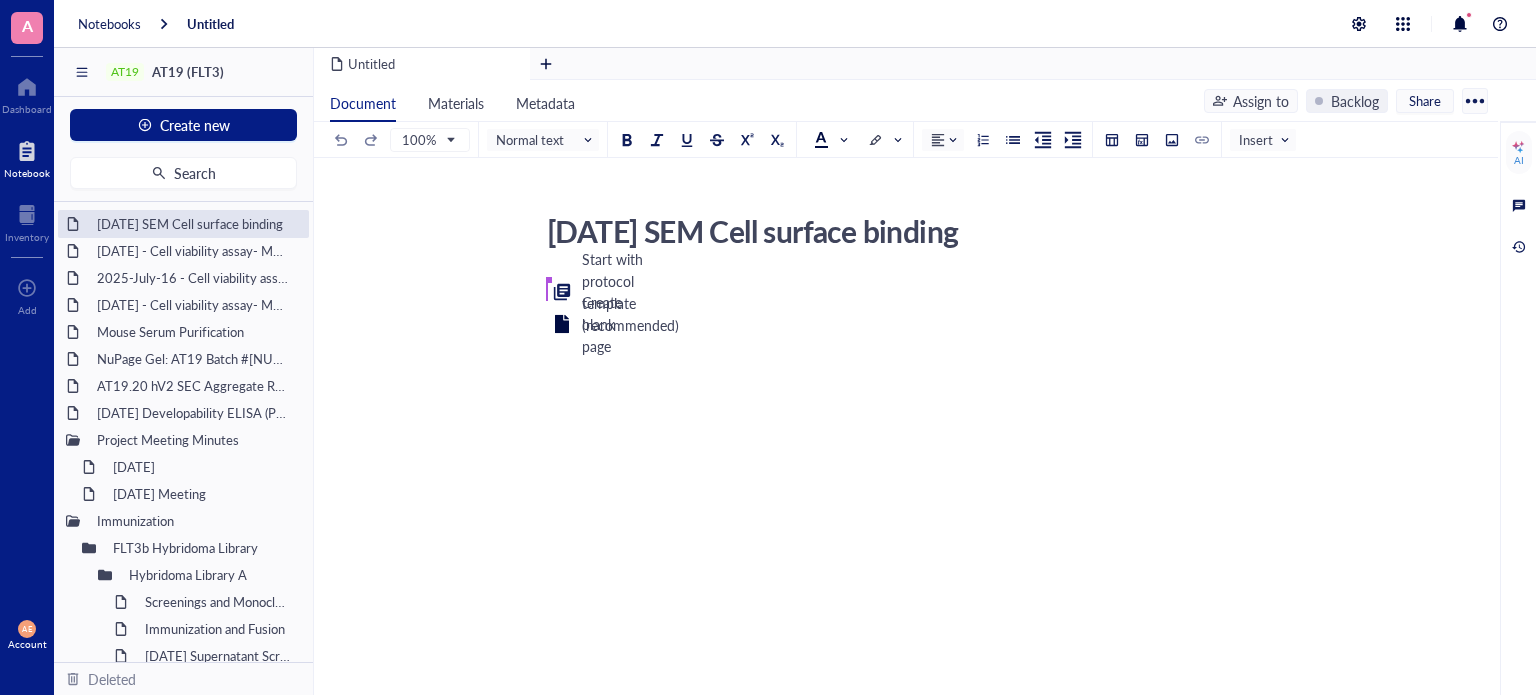 click on "Create blank page" at bounding box center [602, 324] 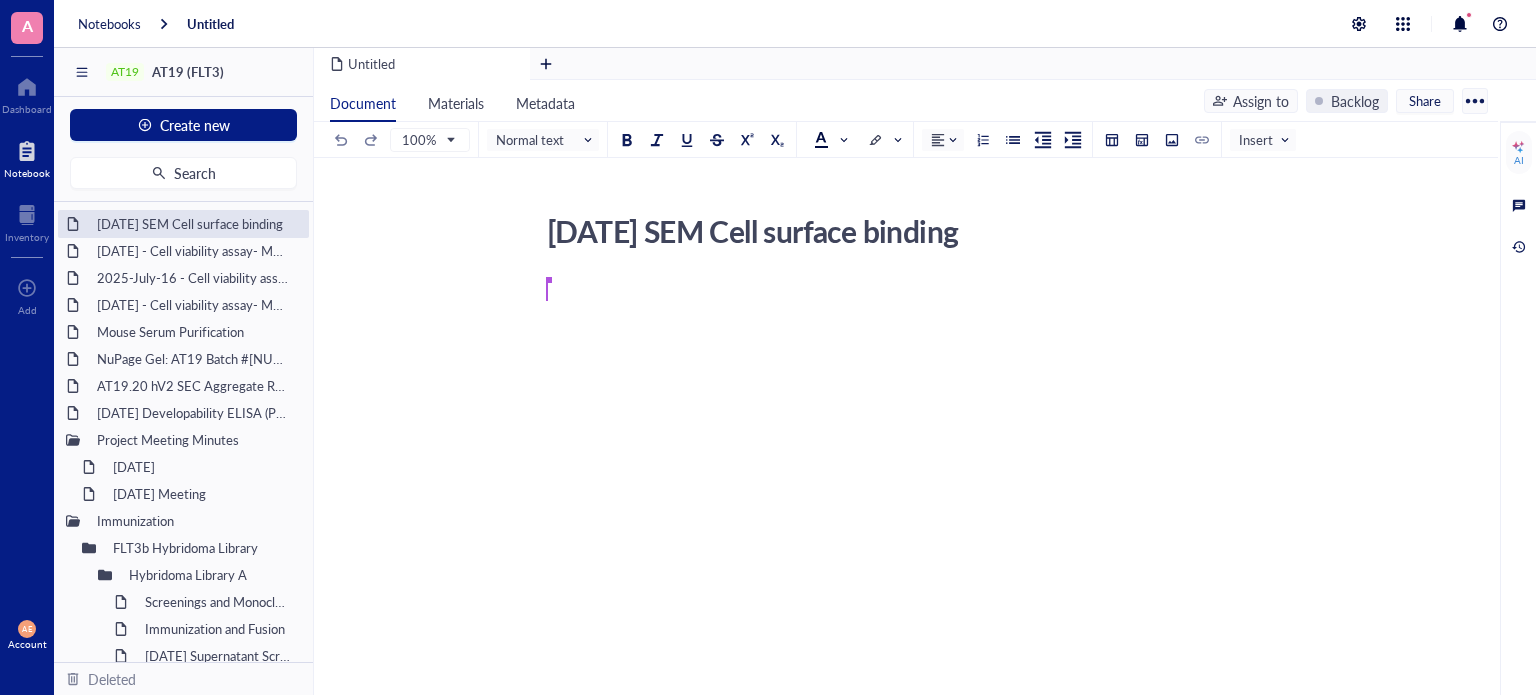 click on "Sareh Seyedi   ﻿" at bounding box center (902, 473) 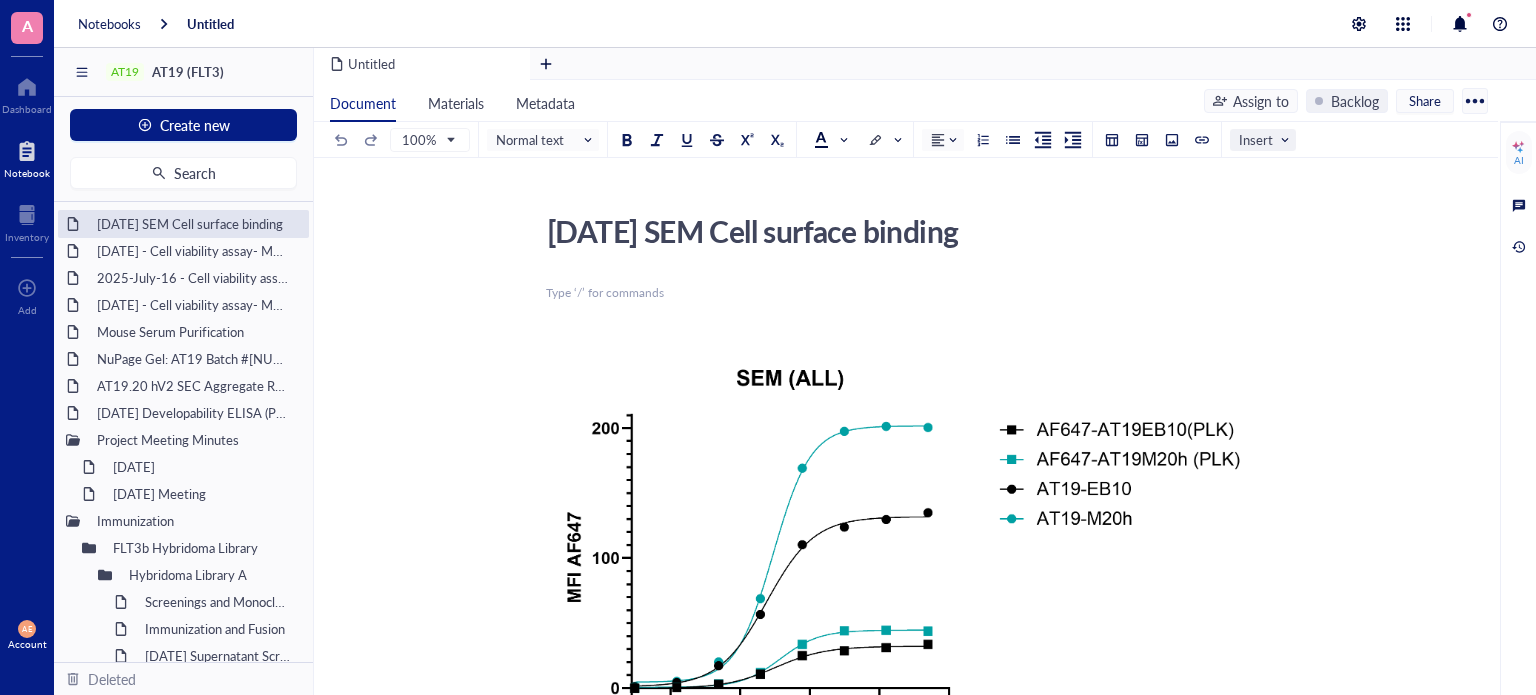 click on "Insert" at bounding box center (1265, 140) 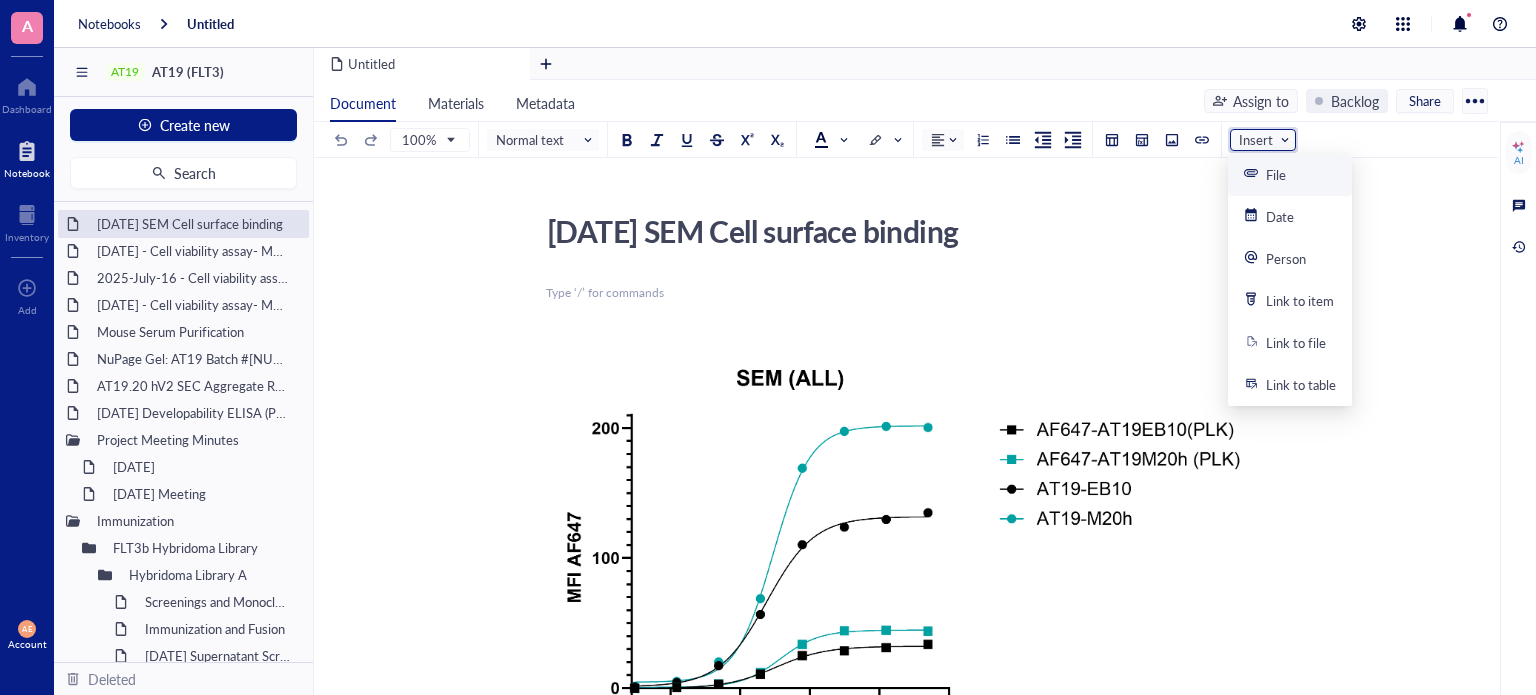 click on "﻿ Type ‘/’ for commands ﻿ Add Caption ﻿
To pick up a draggable item, press the space bar.
While dragging, use the arrow keys to move the item.
Press space again to drop the item in its new position, or press escape to cancel.
Summary: ﻿ Sareh Seyedi ﻿" at bounding box center [902, 773] 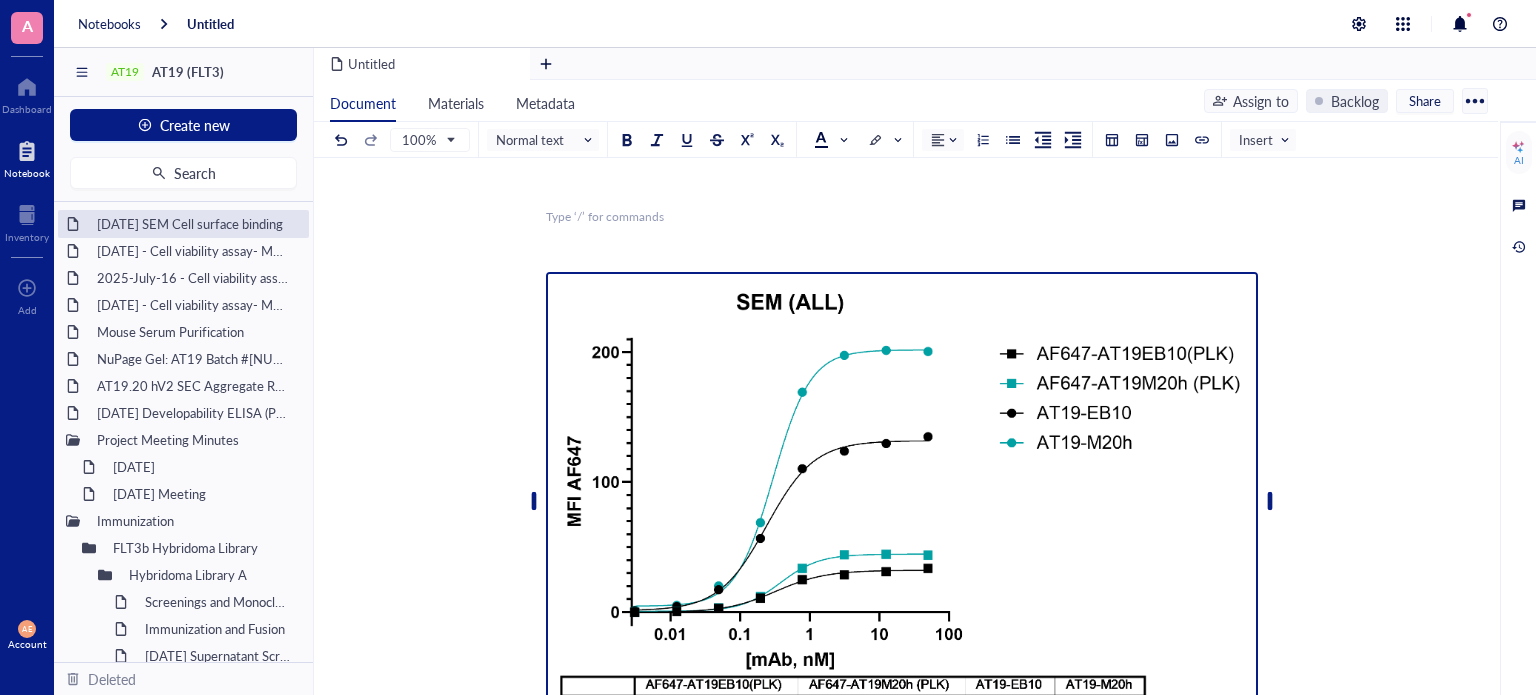 scroll, scrollTop: 400, scrollLeft: 0, axis: vertical 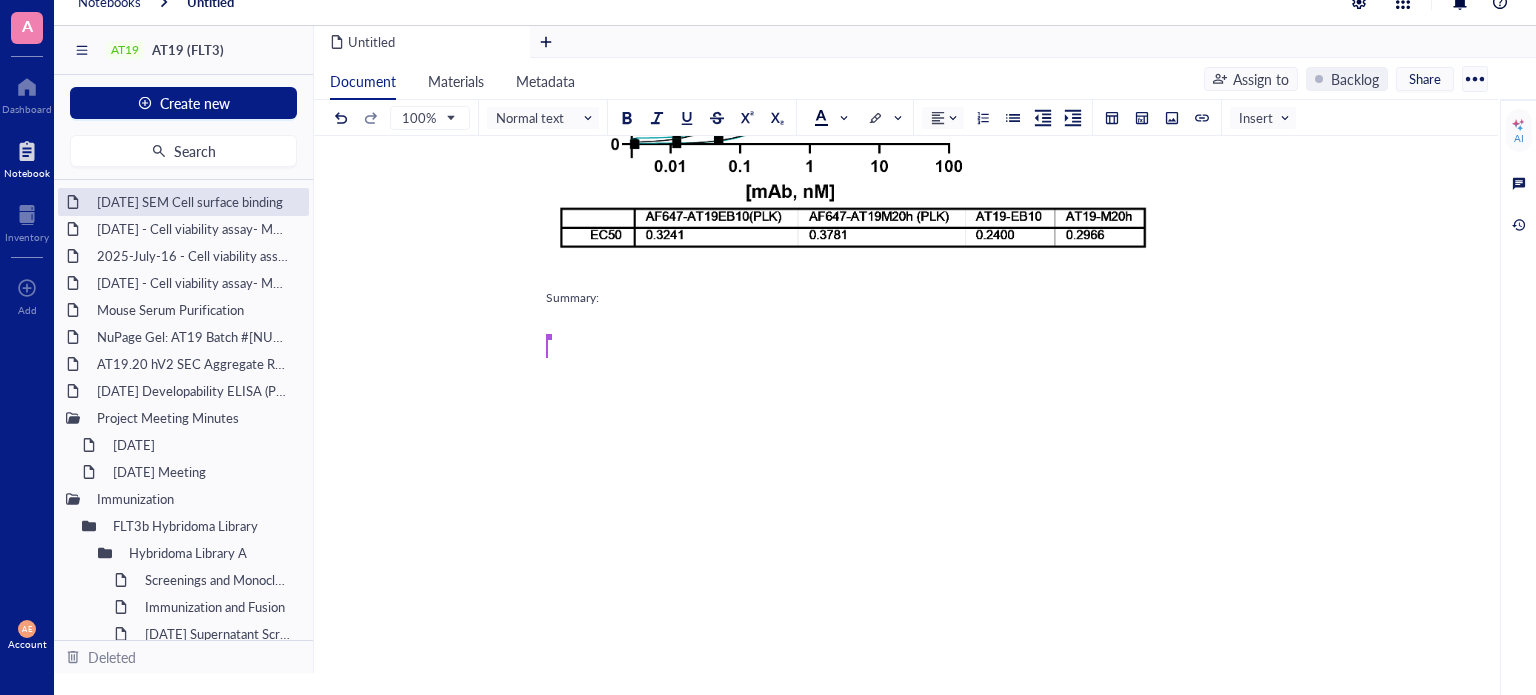 click on "﻿ ﻿ ﻿ ﻿ Type ‘/’ for commands ﻿ Add Caption ﻿
To pick up a draggable item, press the space bar.
While dragging, use the arrow keys to move the item.
Press space again to drop the item in its new position, or press escape to cancel.
Summary: ﻿ Sareh Seyedi ﻿" at bounding box center [902, 190] 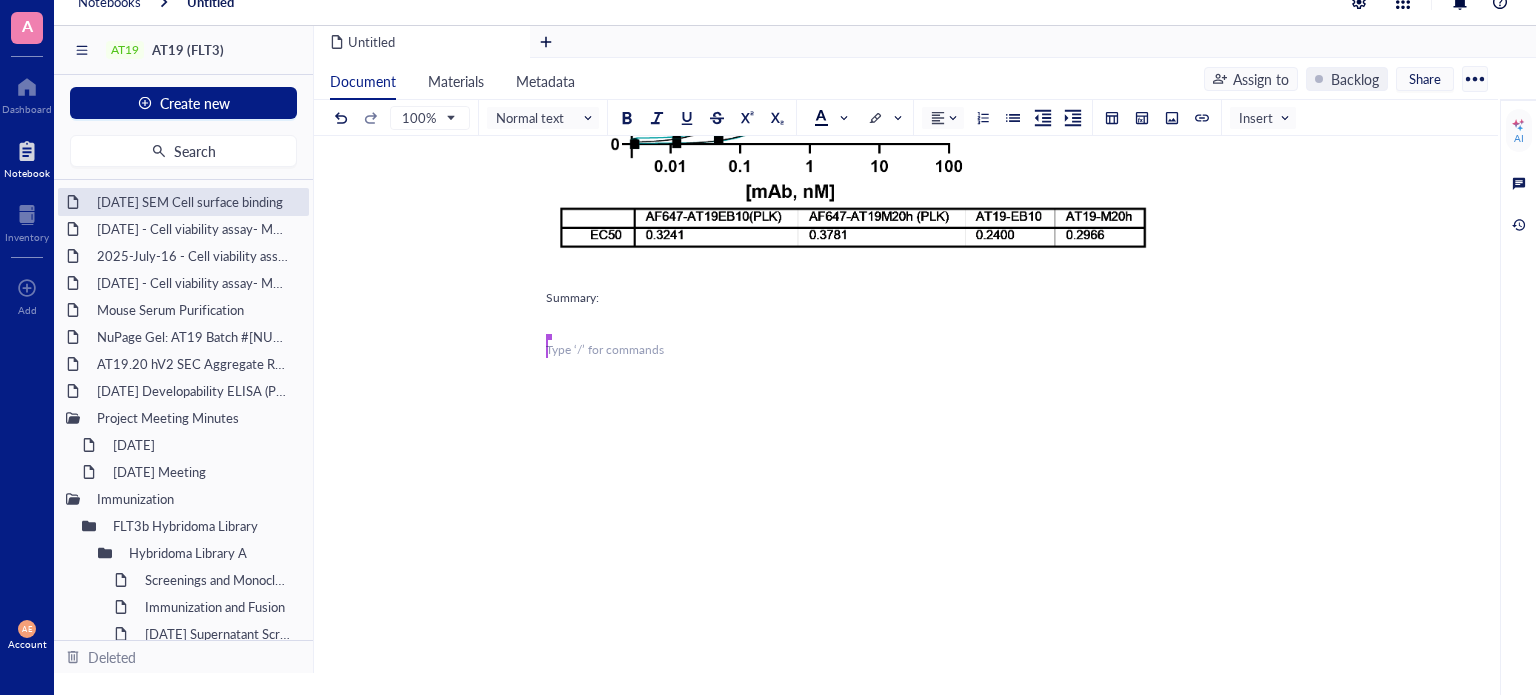 click on "﻿ ﻿ ﻿ ﻿ ﻿ Add Caption ﻿
To pick up a draggable item, press the space bar.
While dragging, use the arrow keys to move the item.
Press space again to drop the item in its new position, or press escape to cancel.
Summary: ﻿ Sareh Seyedi ﻿ Type ‘/’ for commands" at bounding box center [902, 190] 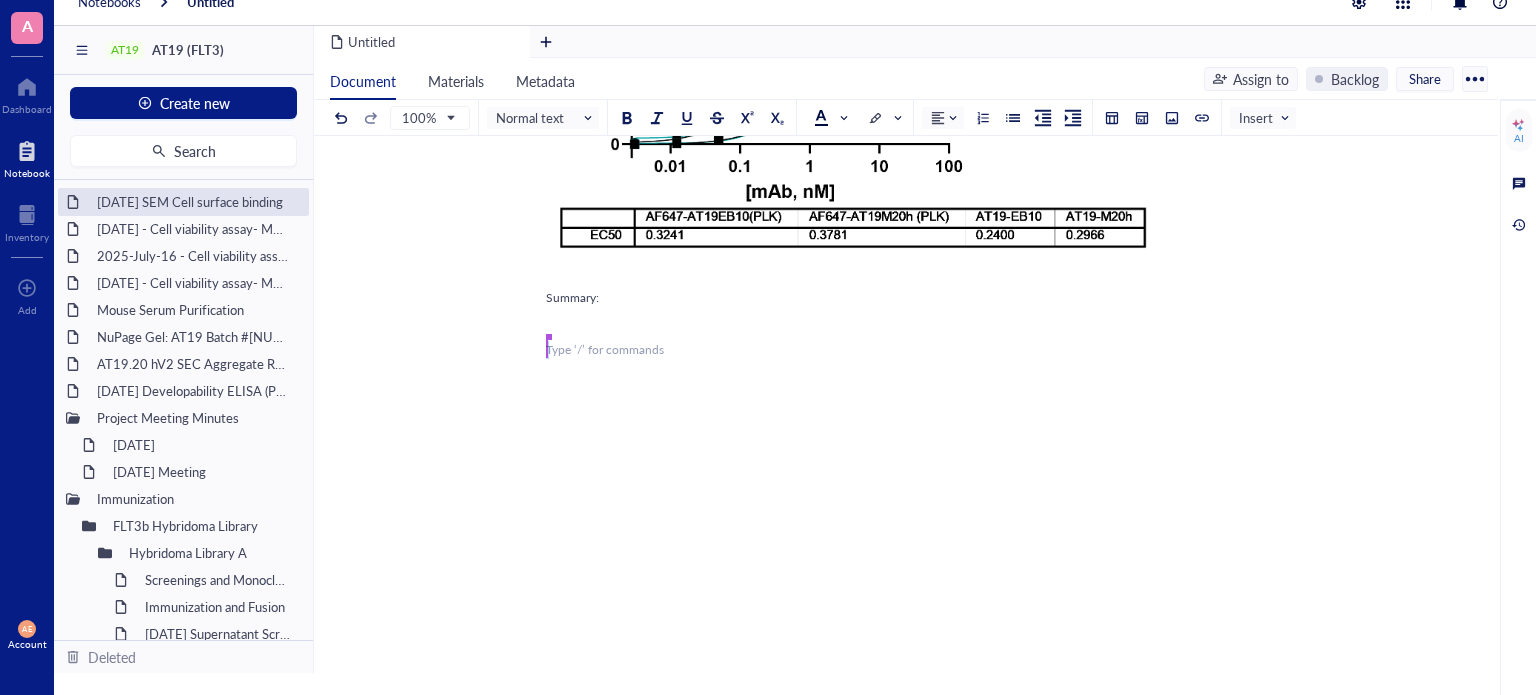 click on "﻿ ﻿ ﻿ ﻿ ﻿ Add Caption ﻿
To pick up a draggable item, press the space bar.
While dragging, use the arrow keys to move the item.
Press space again to drop the item in its new position, or press escape to cancel.
Summary: ﻿ Sareh Seyedi ﻿ Type ‘/’ for commands" at bounding box center (902, 190) 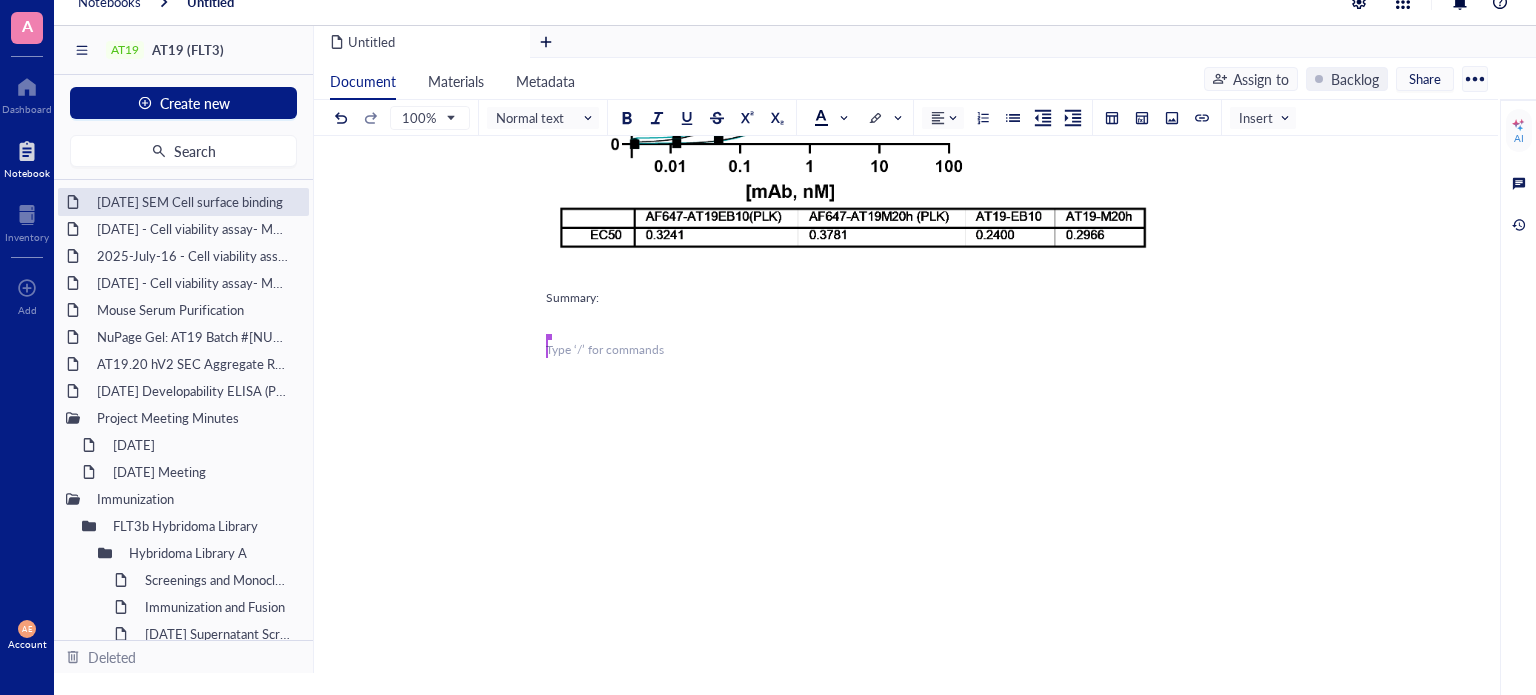 click on "Sareh Seyedi ﻿ Type ‘/’ for commands" at bounding box center [902, 350] 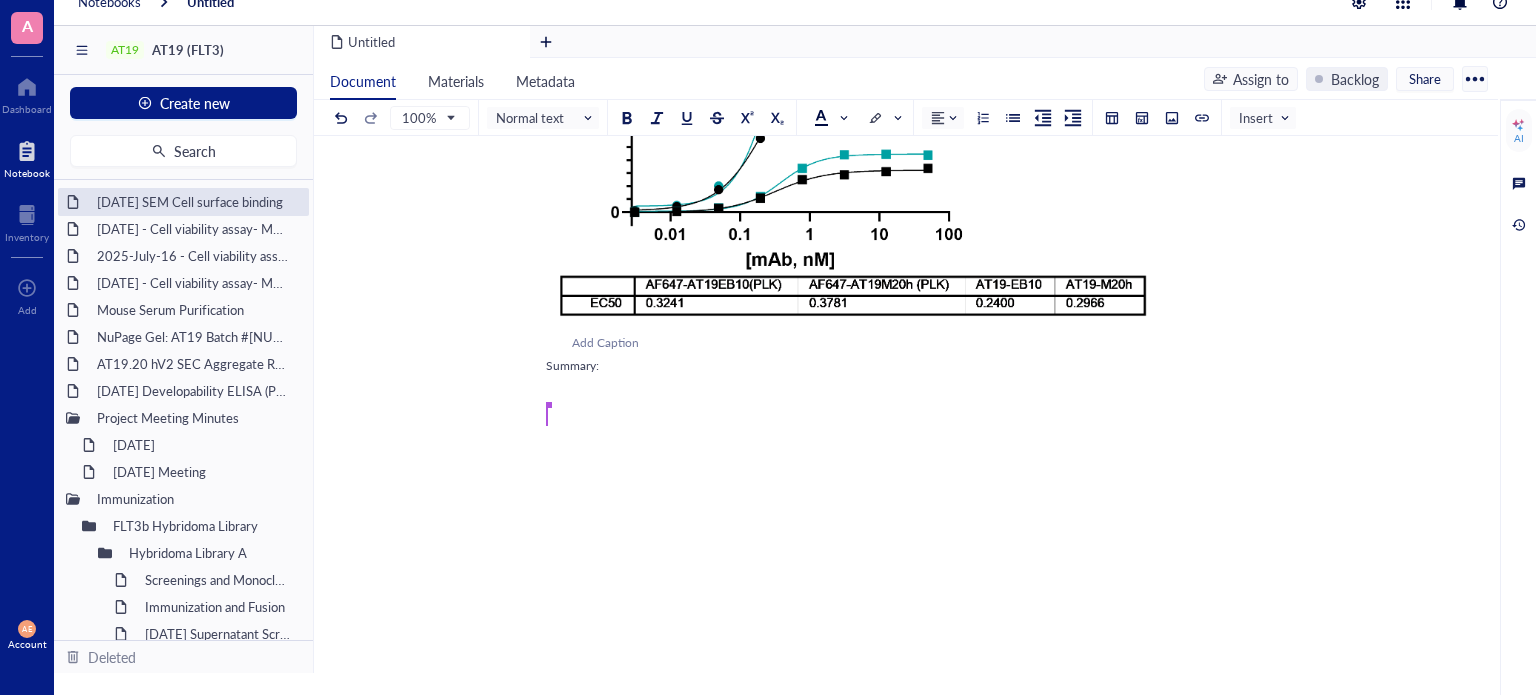 scroll, scrollTop: 500, scrollLeft: 0, axis: vertical 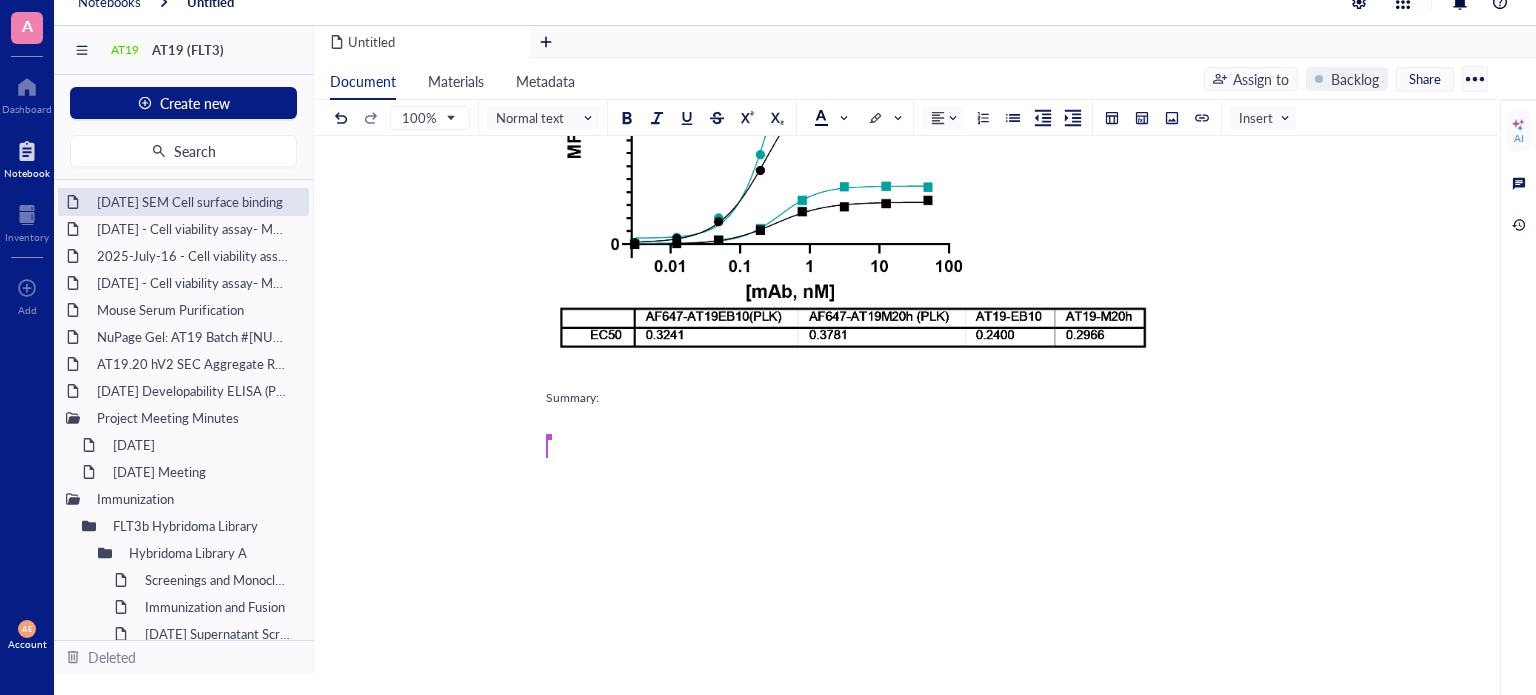 click on "Sareh Seyedi ﻿" at bounding box center [902, 450] 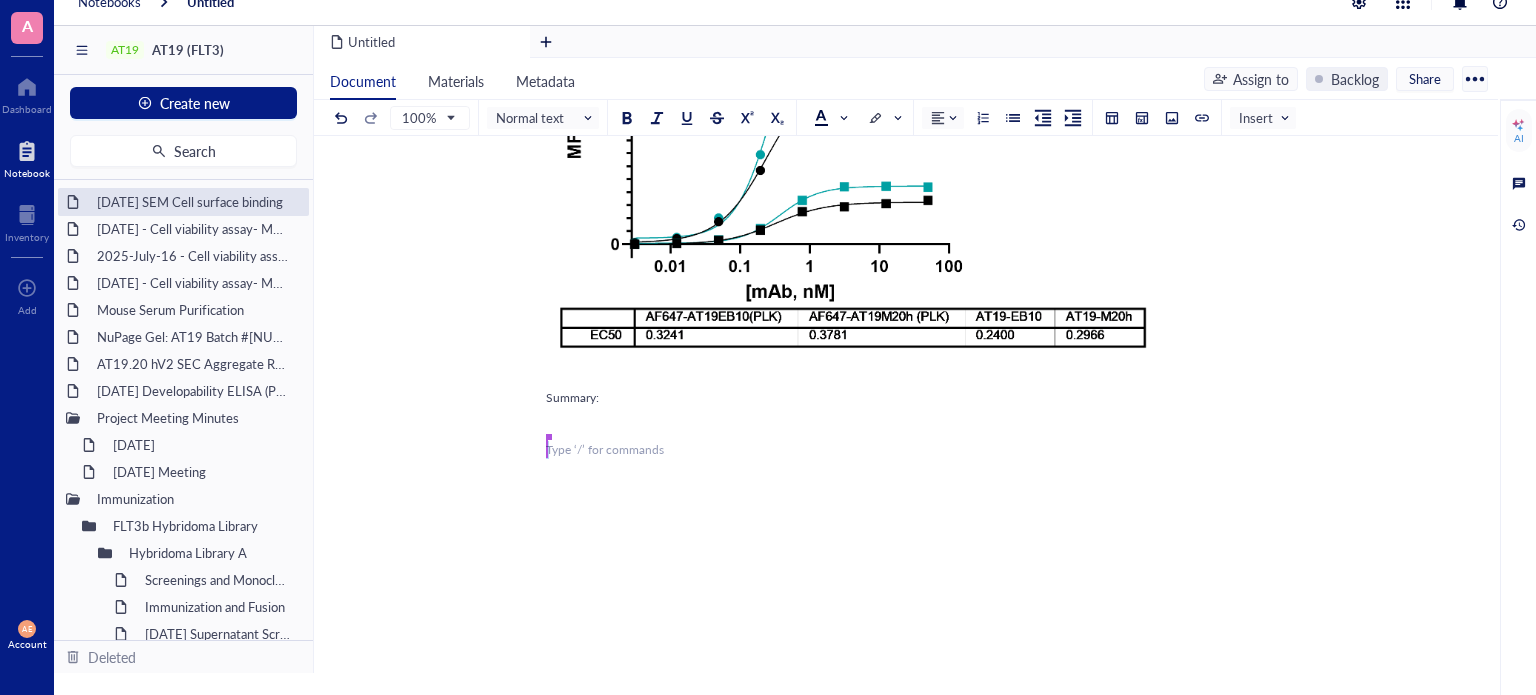 click on "Sareh Seyedi ﻿ Type ‘/’ for commands" at bounding box center (902, 450) 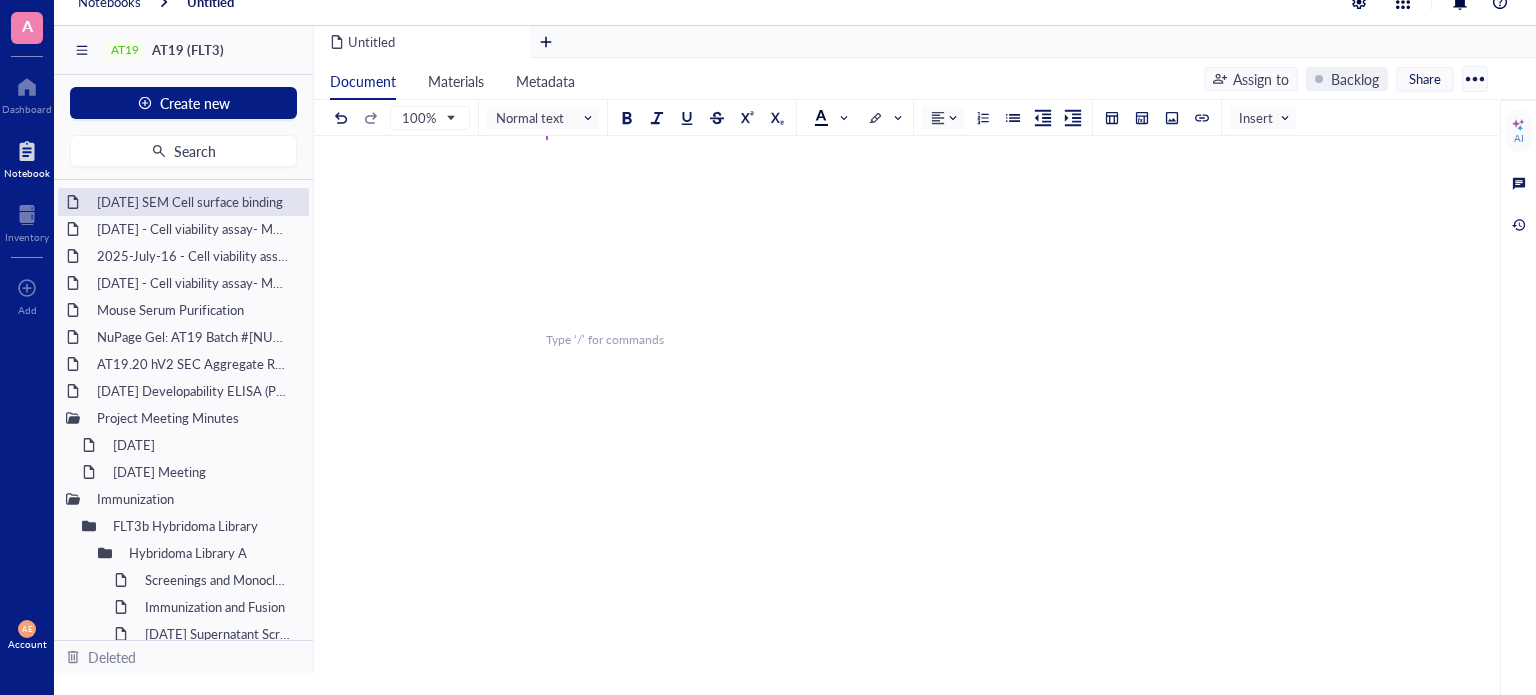 scroll, scrollTop: 820, scrollLeft: 0, axis: vertical 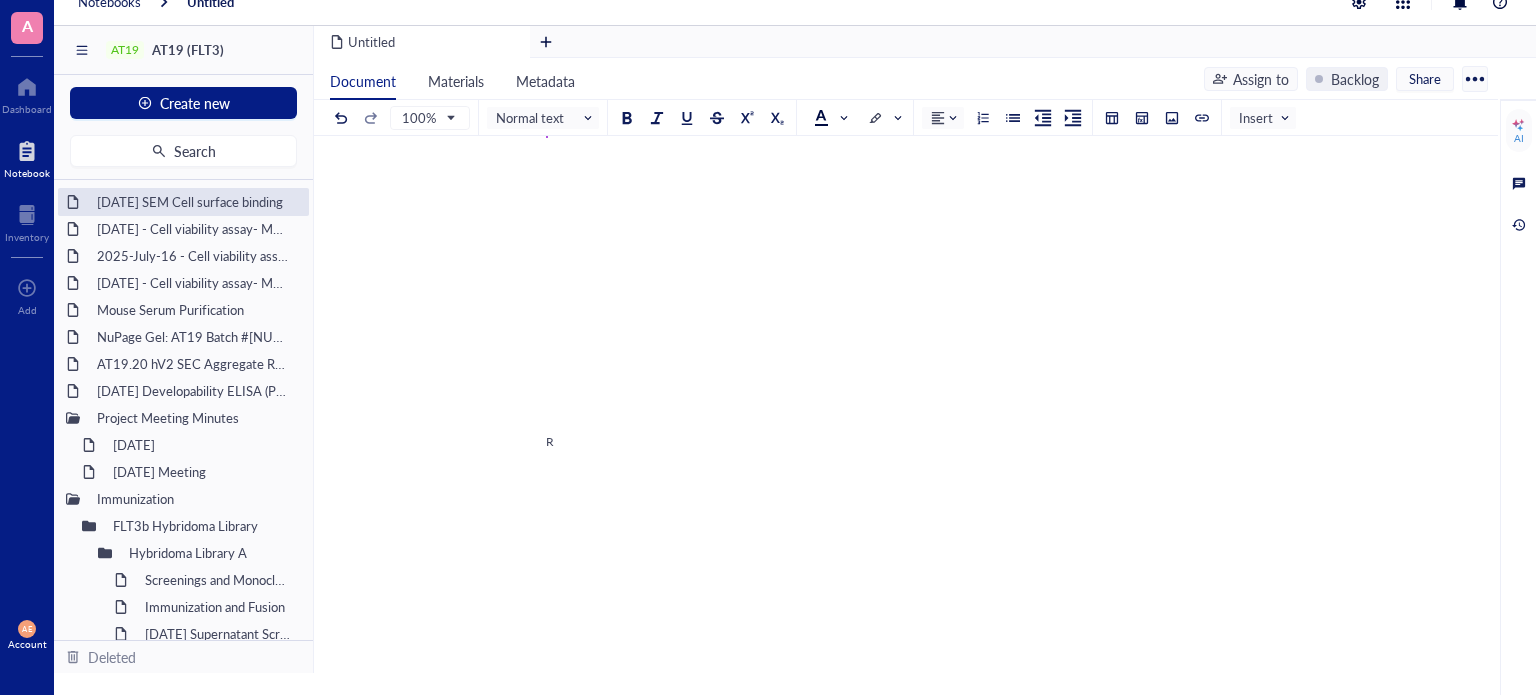 type 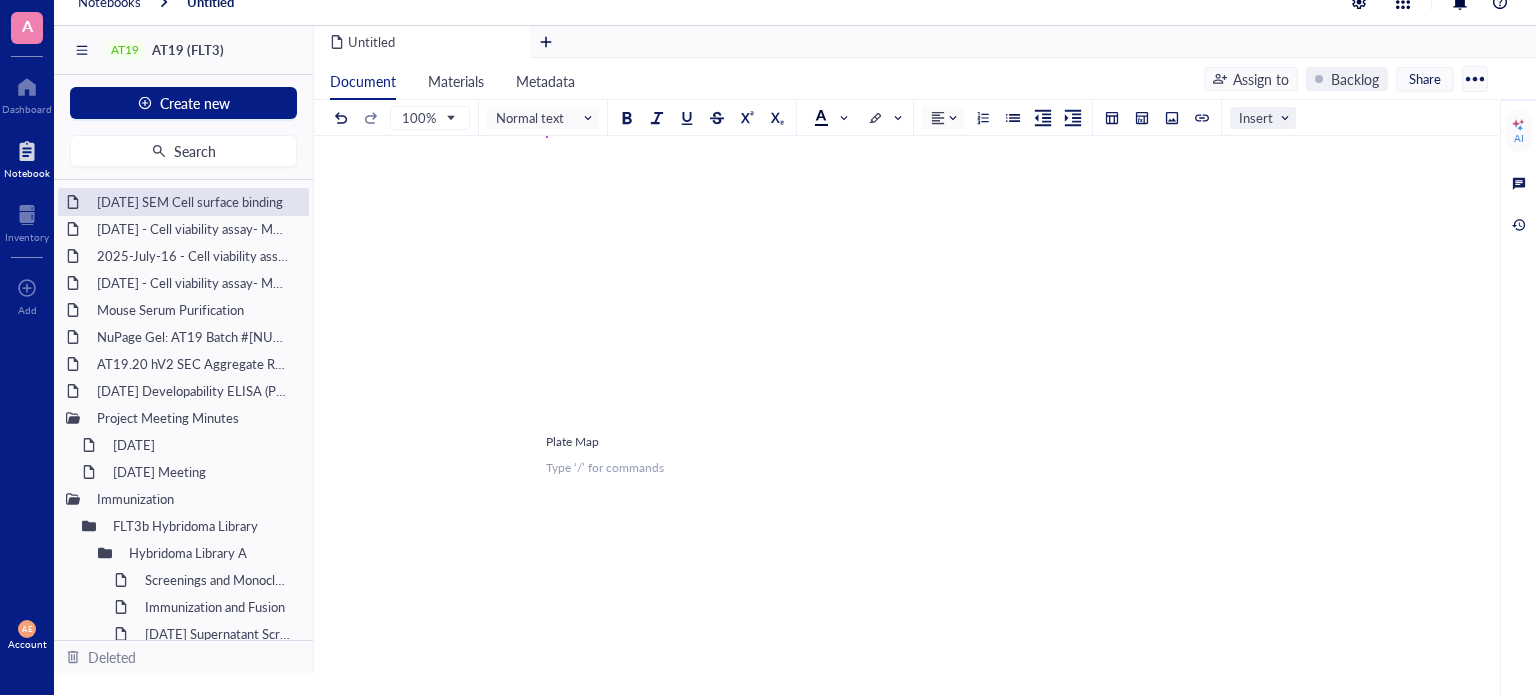 click on "Insert" at bounding box center [1265, 118] 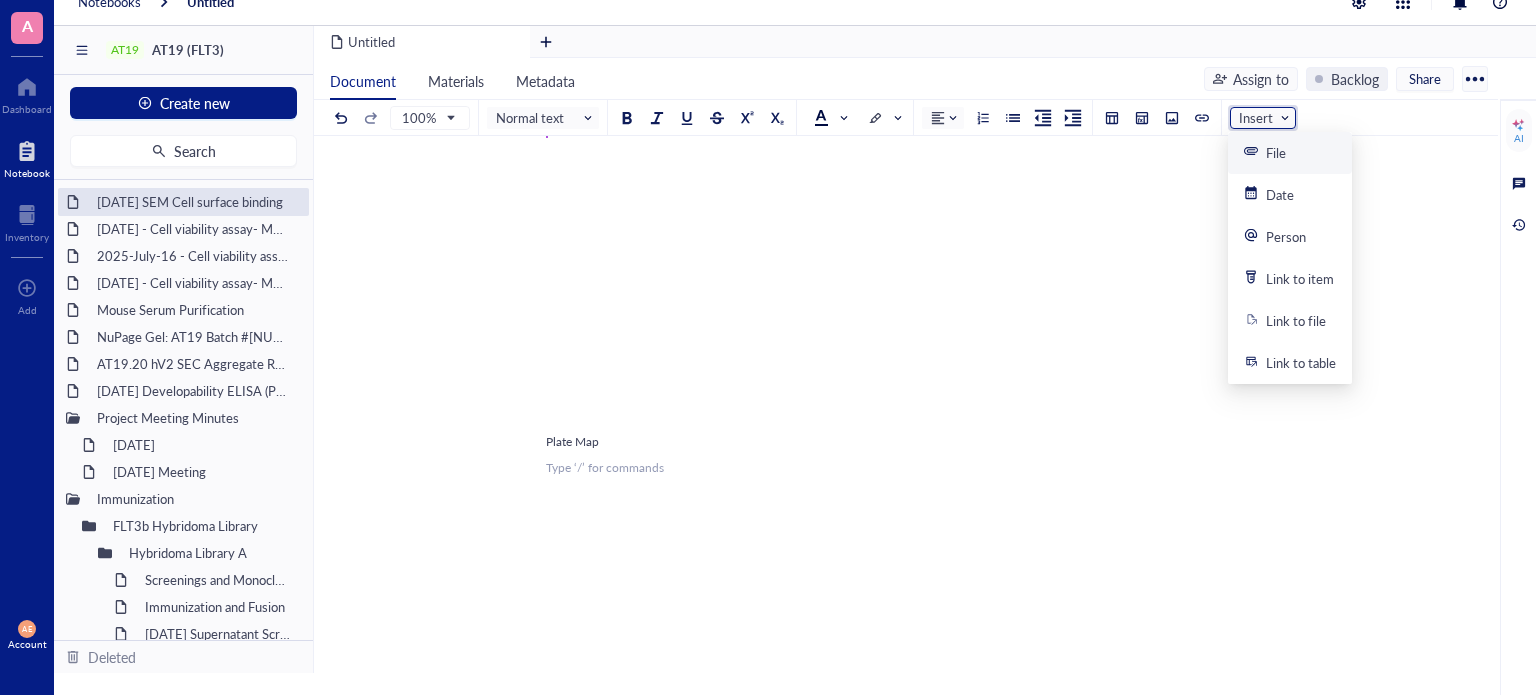 click on "File" at bounding box center (1290, 153) 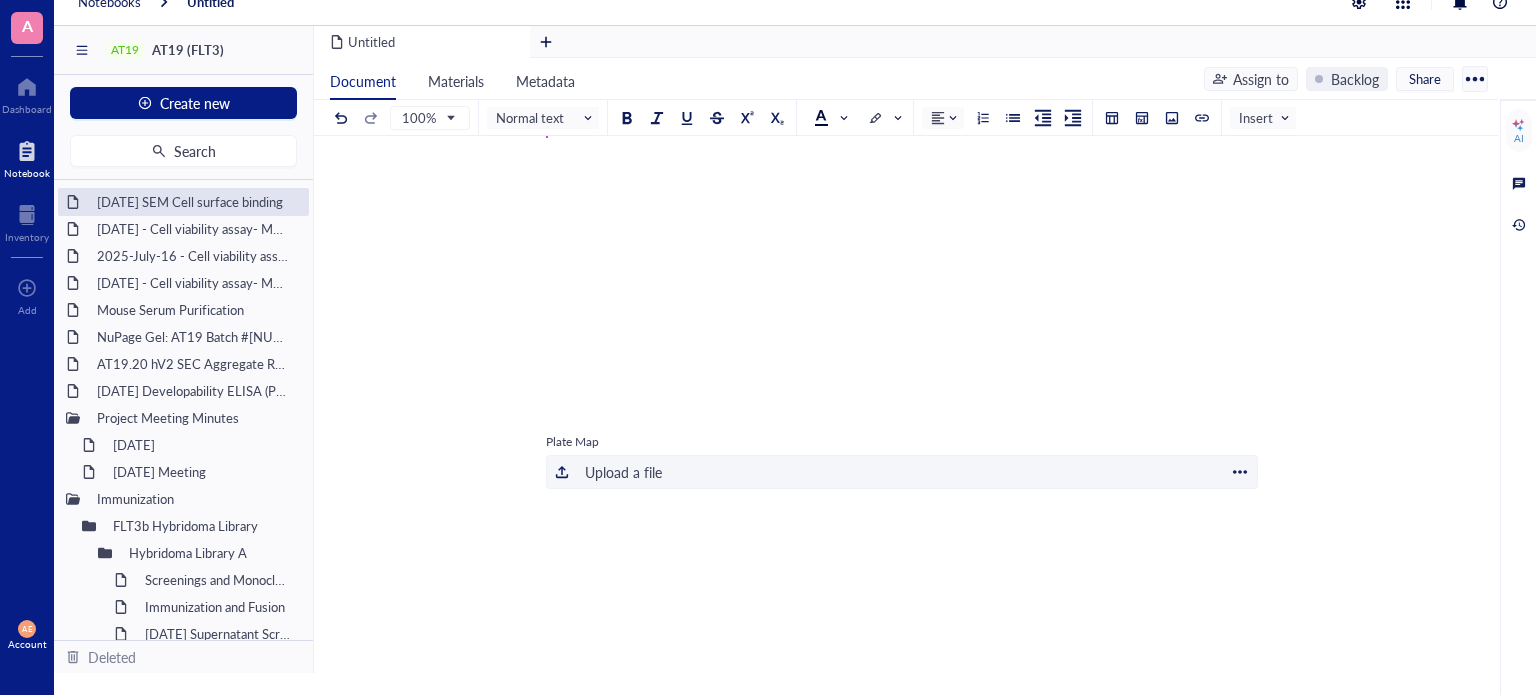click on "Upload a file" at bounding box center (623, 472) 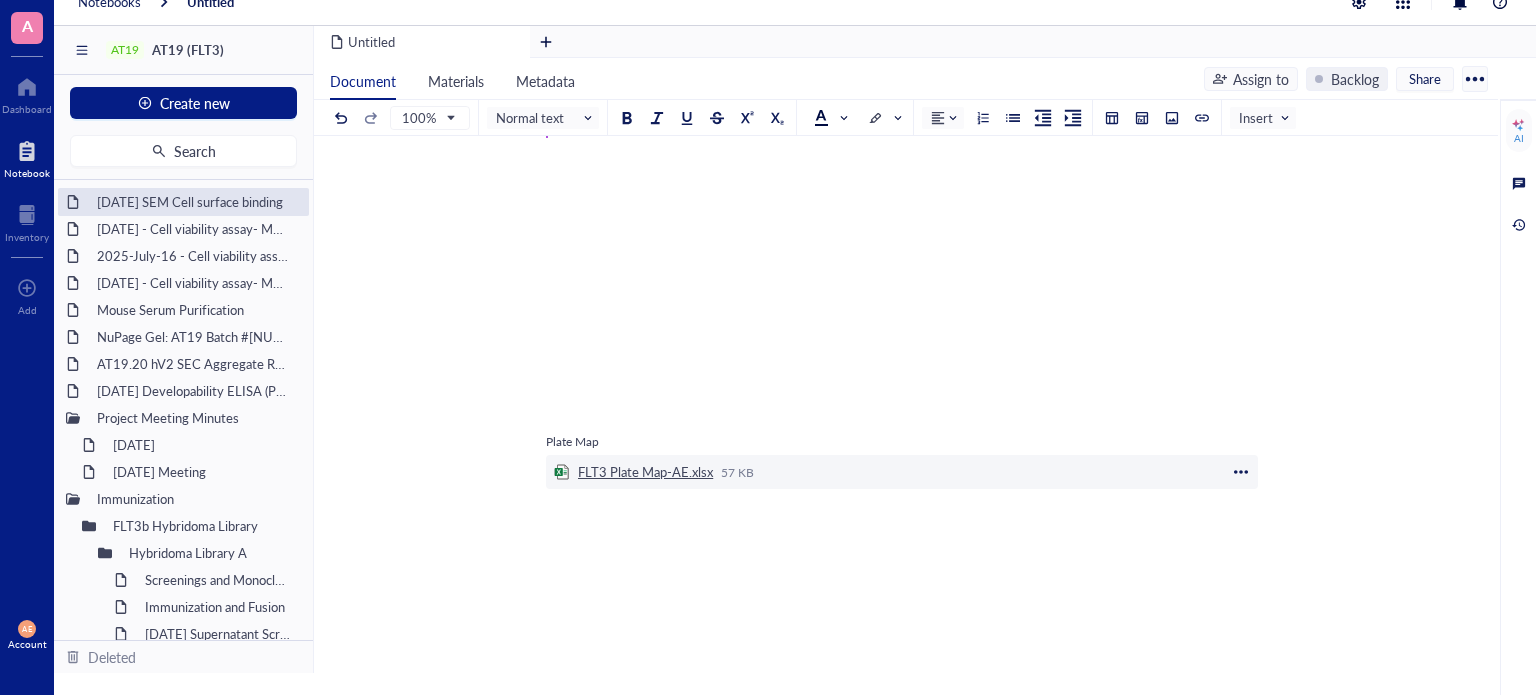 click on "FLT3 Plate Map-AE.xlsx" at bounding box center [645, 472] 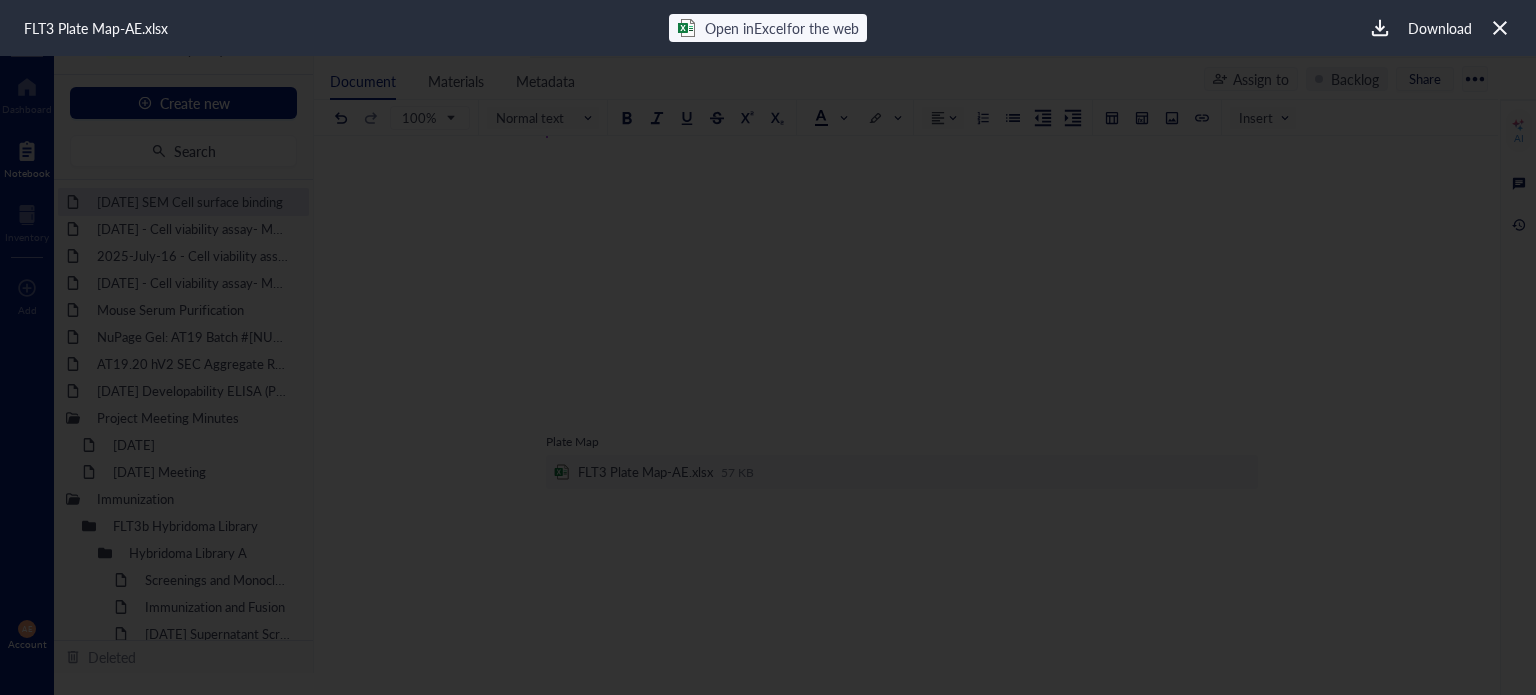 click on "Download" at bounding box center (1440, 28) 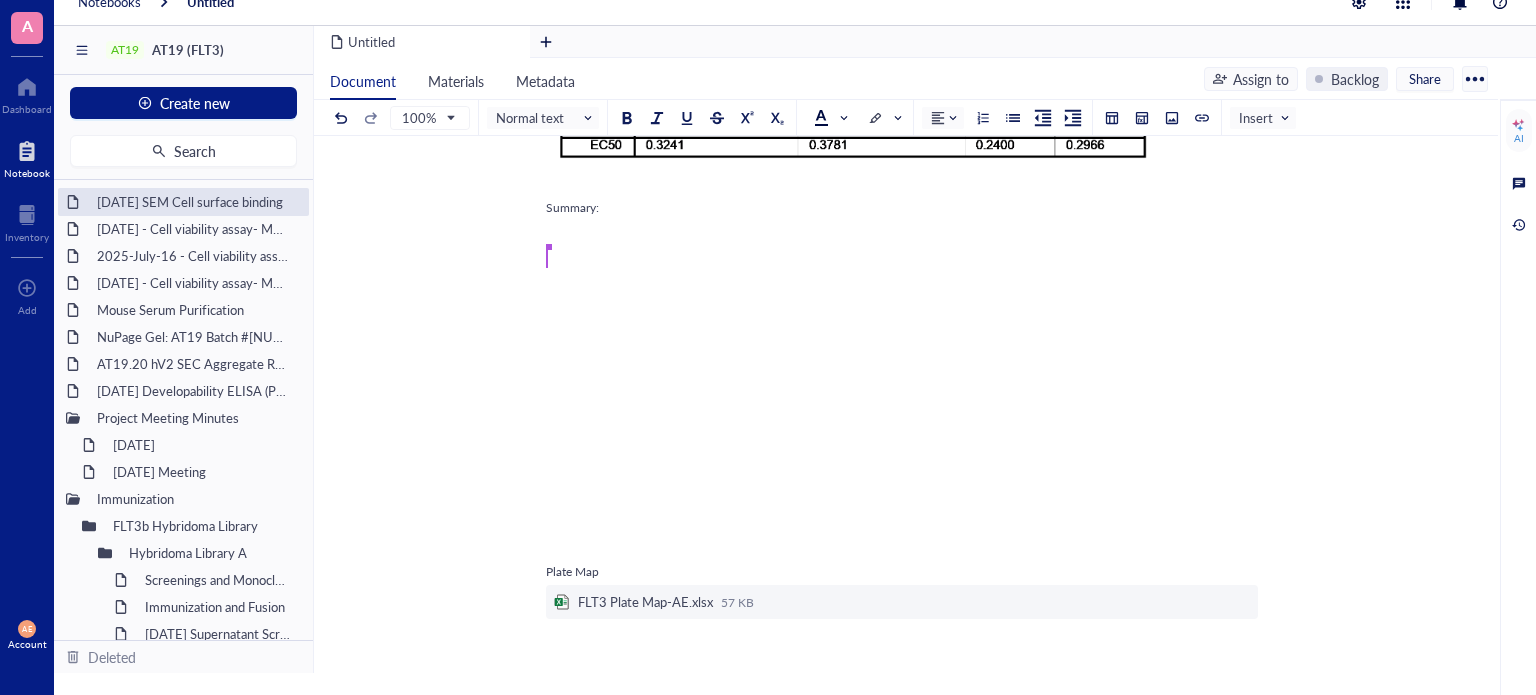 scroll, scrollTop: 720, scrollLeft: 0, axis: vertical 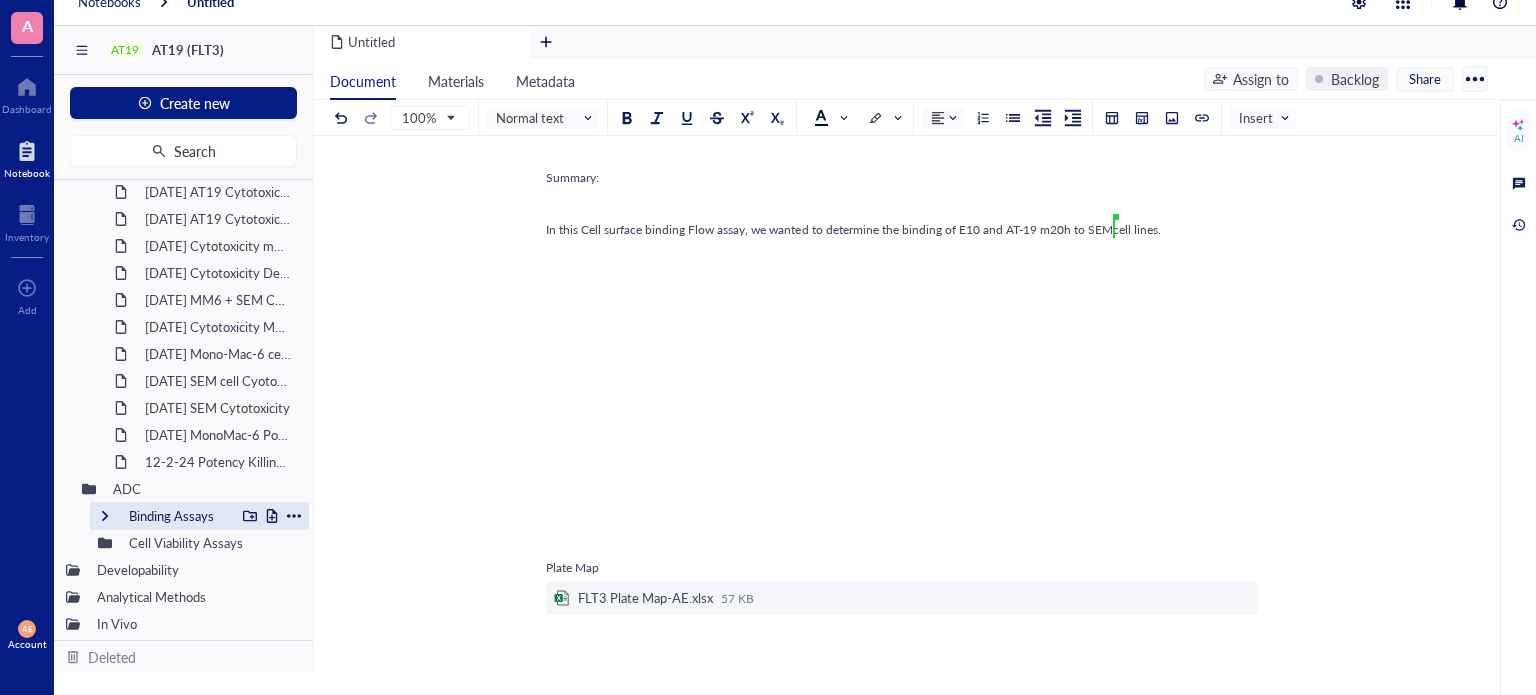 click on "Binding Assays" at bounding box center [177, 516] 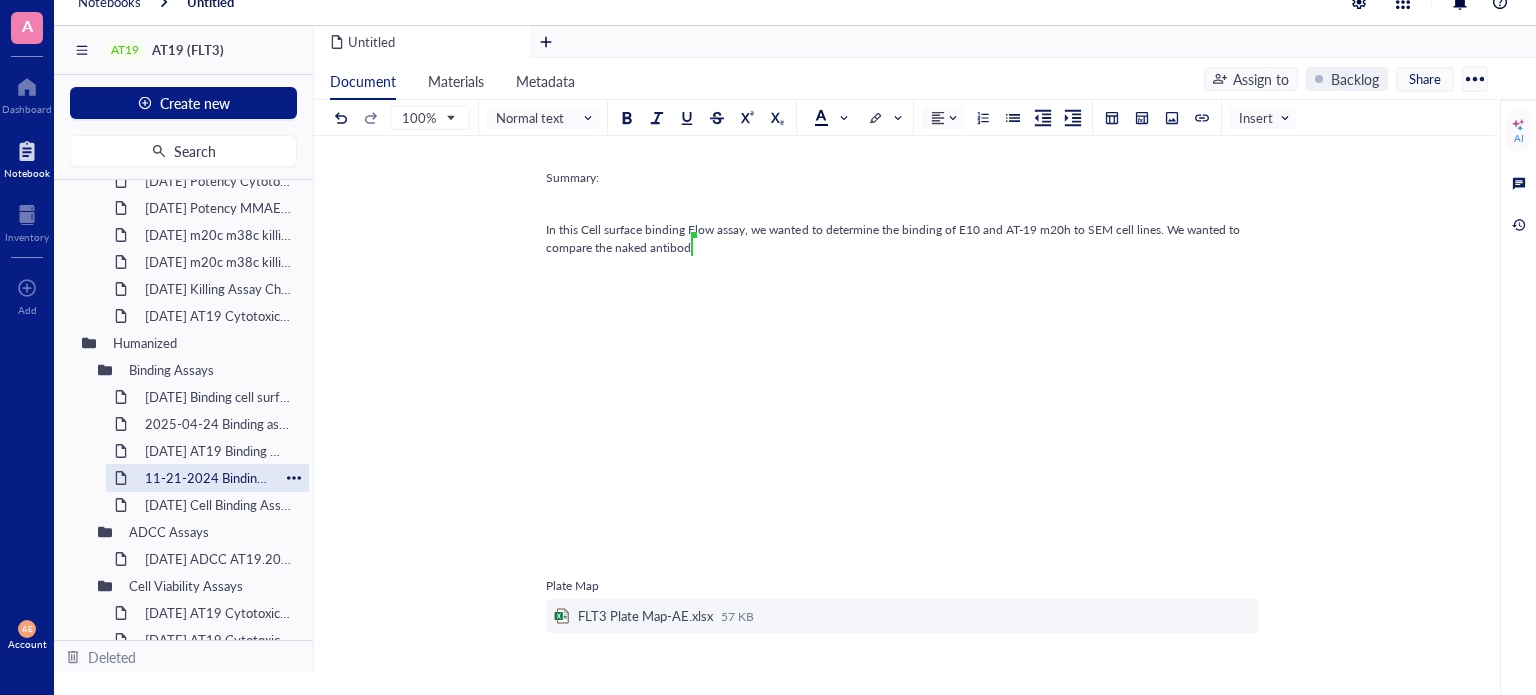 scroll, scrollTop: 1184, scrollLeft: 0, axis: vertical 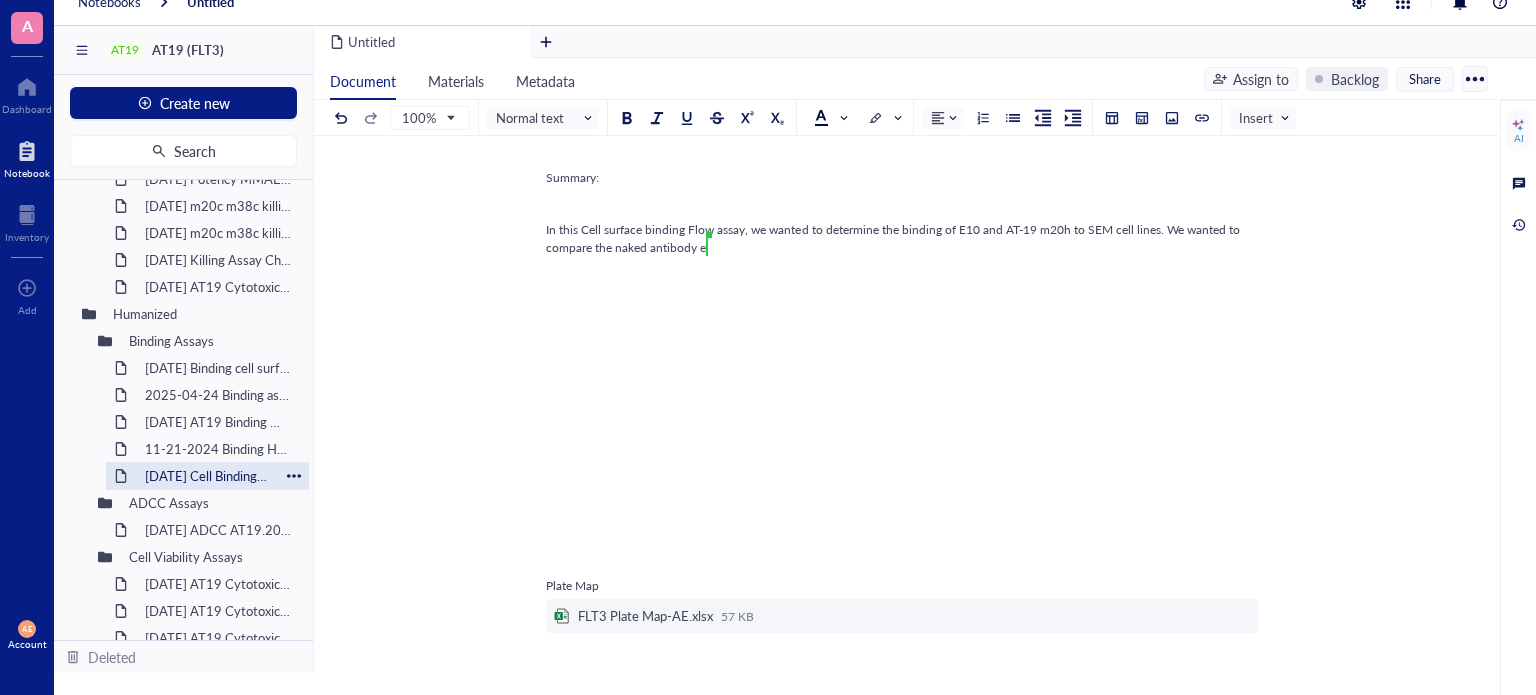 click on "[DATE] Cell Binding Assay MOLM-13" at bounding box center (207, 476) 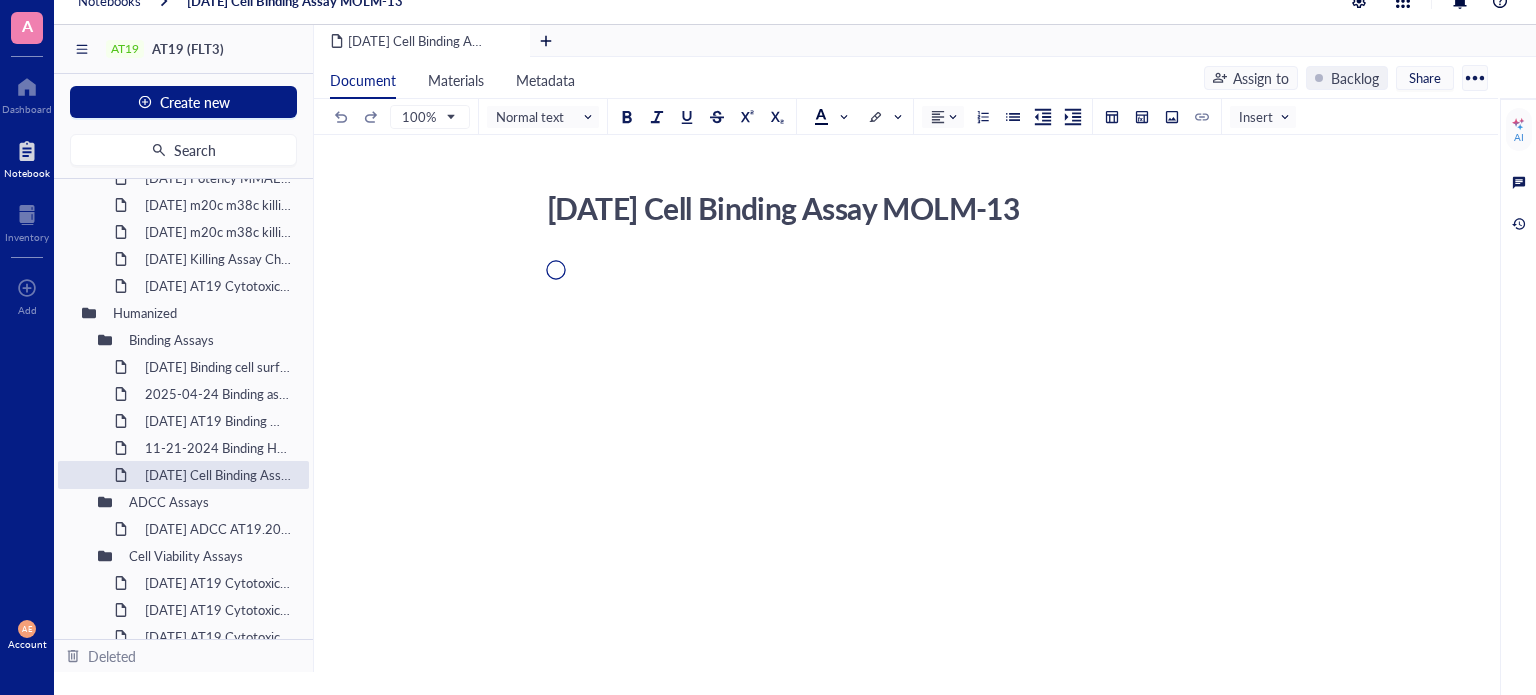 scroll, scrollTop: 24, scrollLeft: 0, axis: vertical 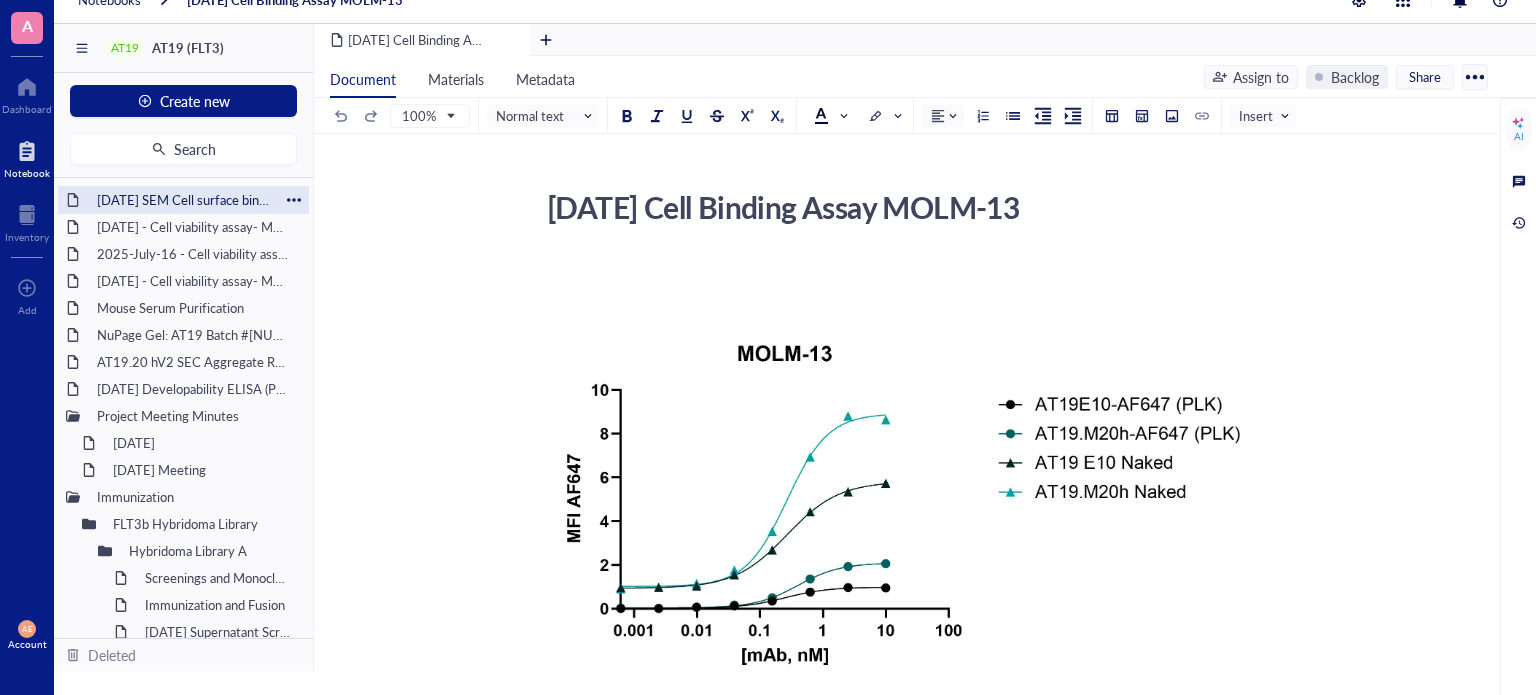 click on "JULY-29-2025 SEM Cell surface binding" at bounding box center [183, 200] 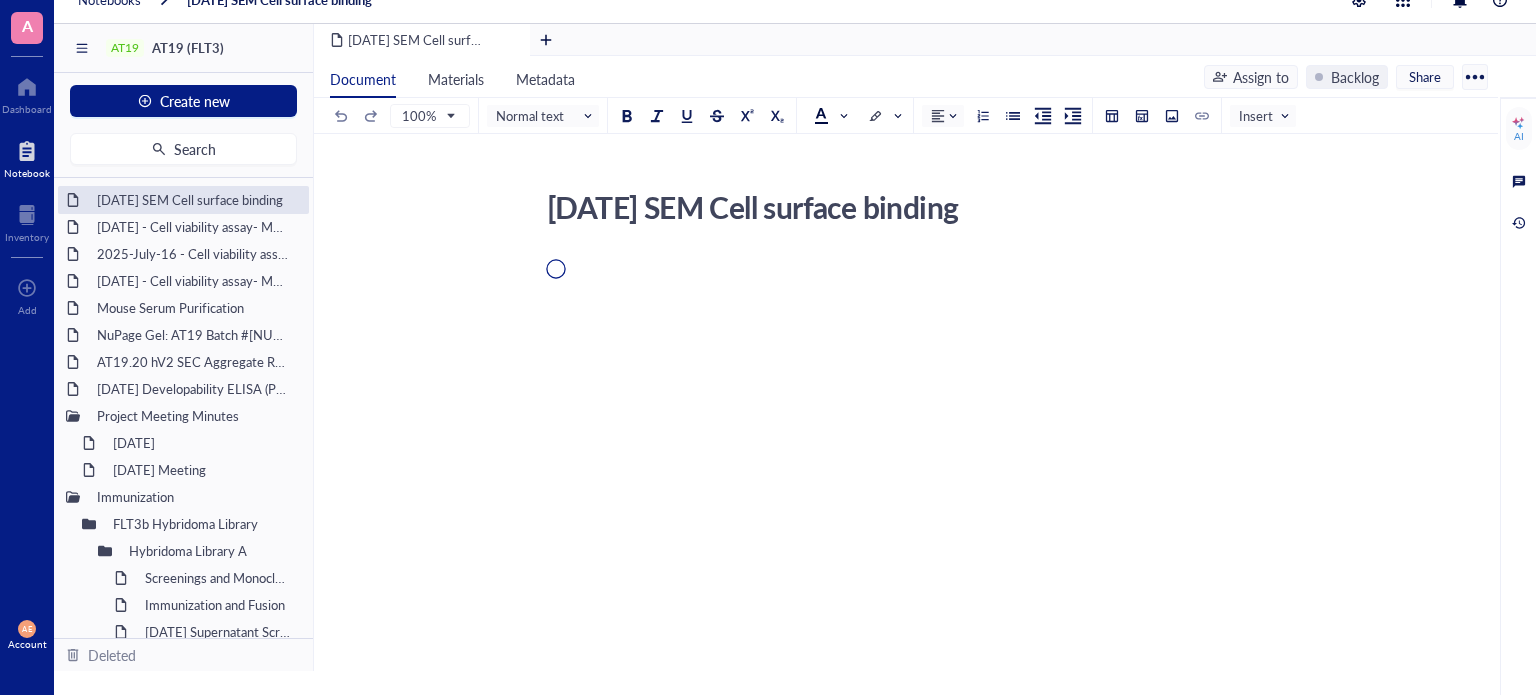 scroll, scrollTop: 25, scrollLeft: 0, axis: vertical 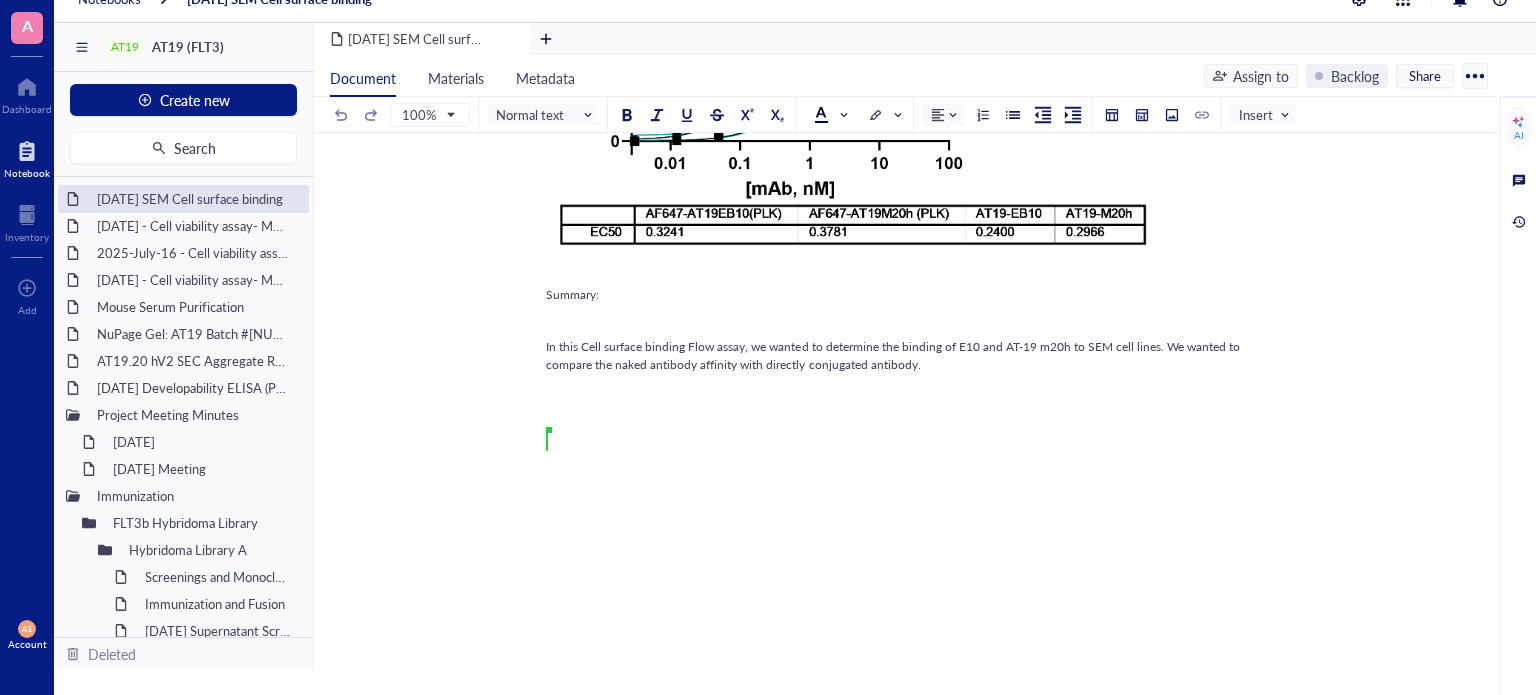 click on "﻿" at bounding box center (902, 469) 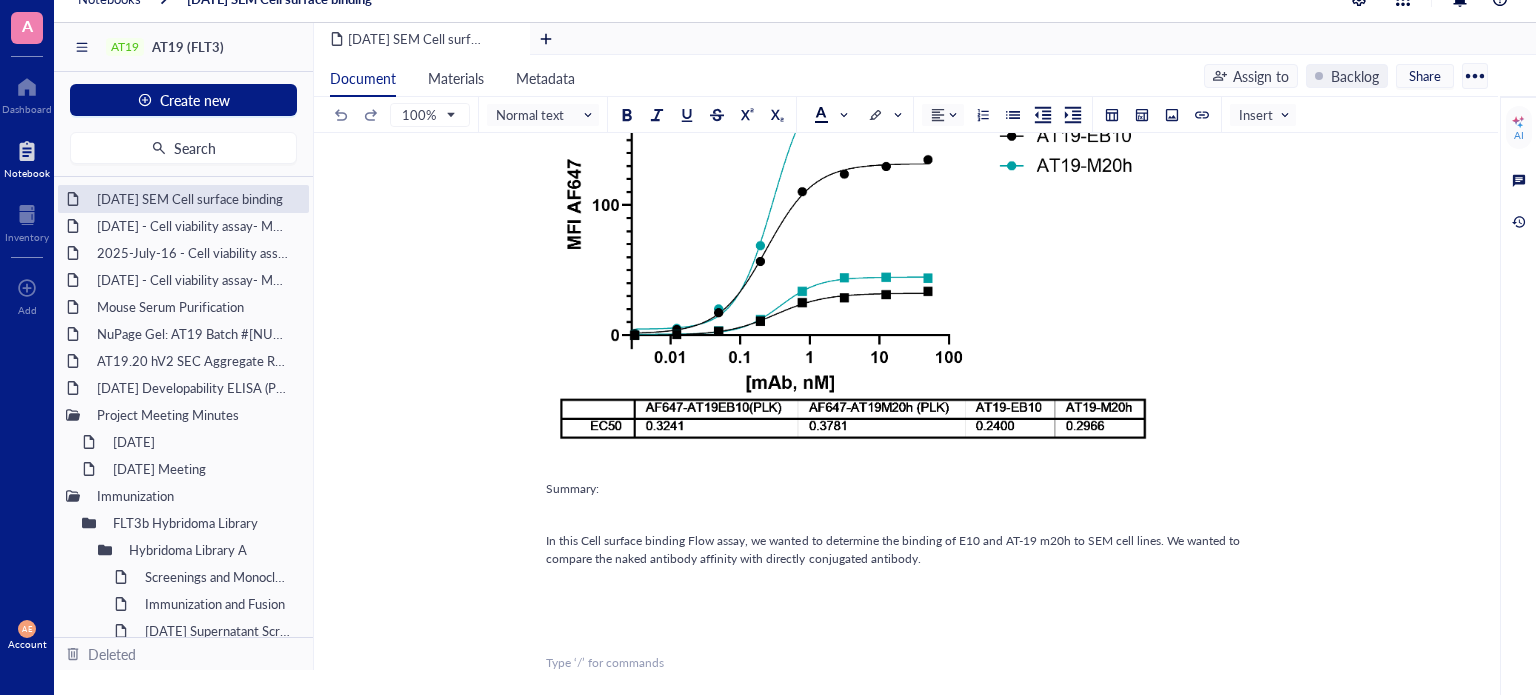 scroll, scrollTop: 200, scrollLeft: 0, axis: vertical 